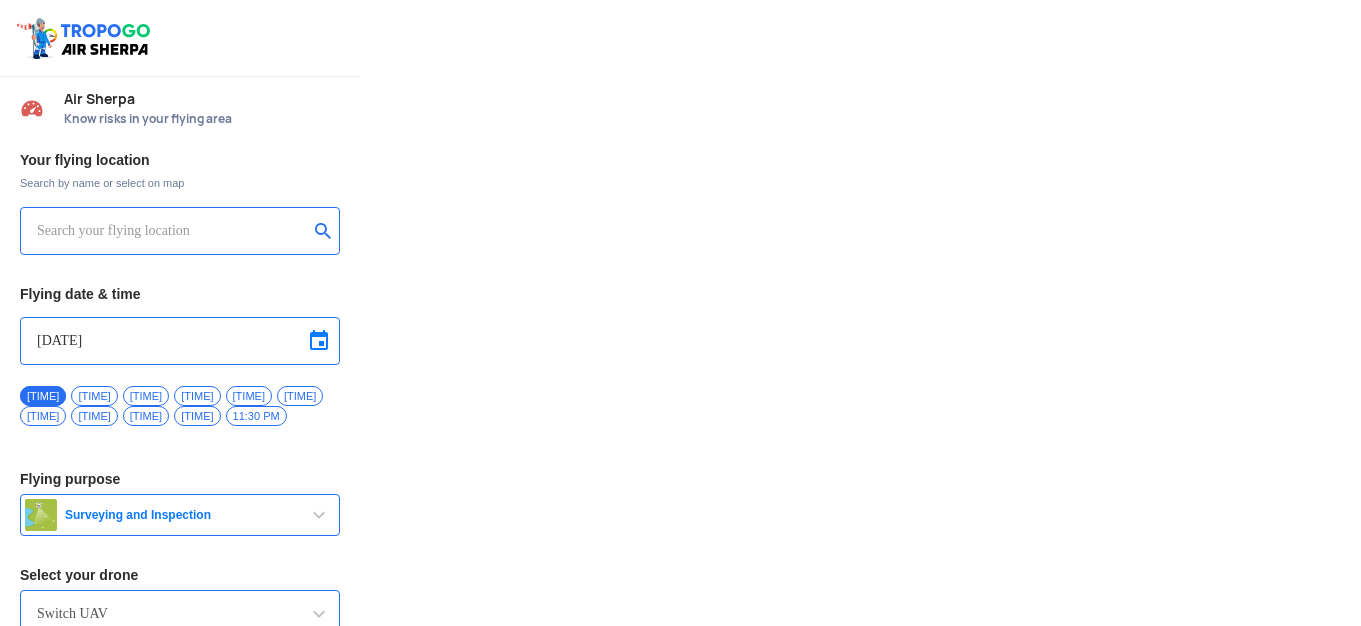 scroll, scrollTop: 0, scrollLeft: 0, axis: both 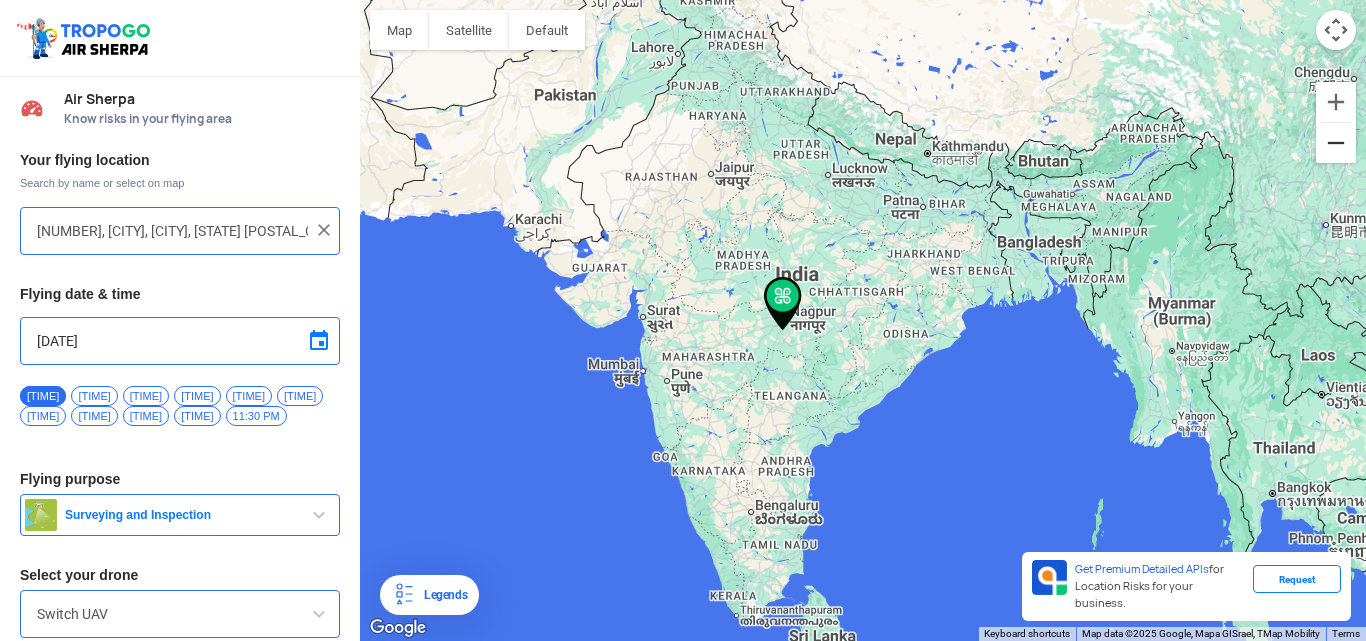 click 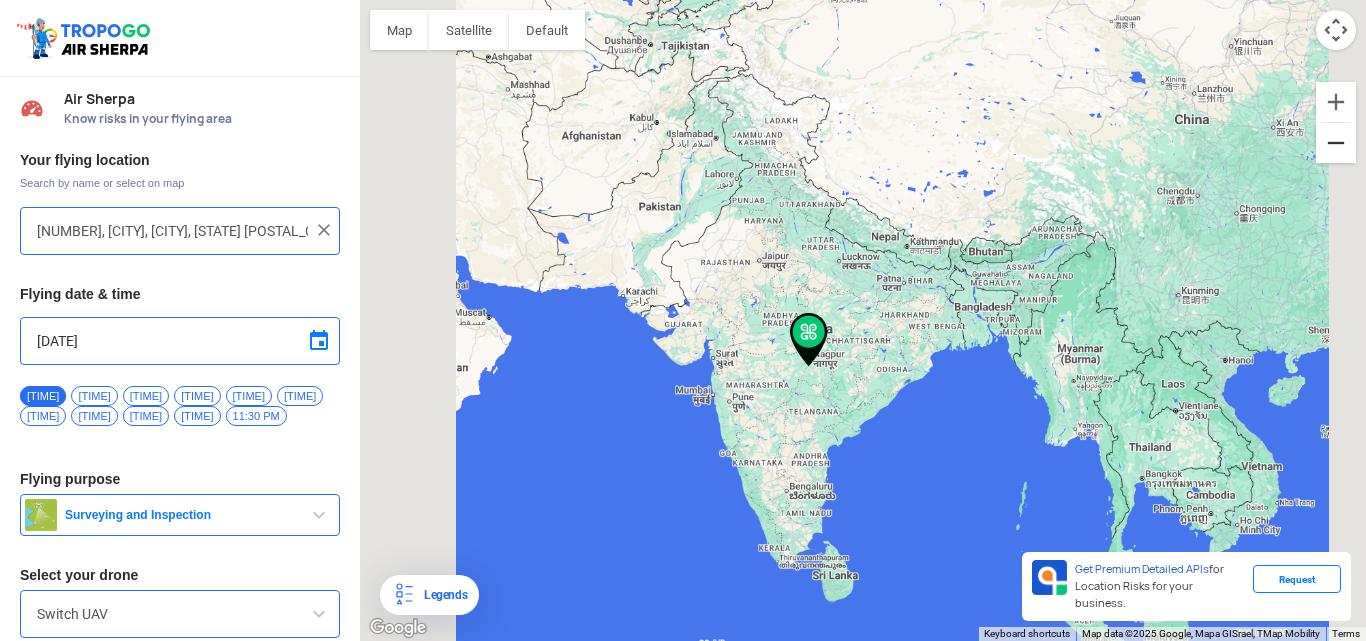 click 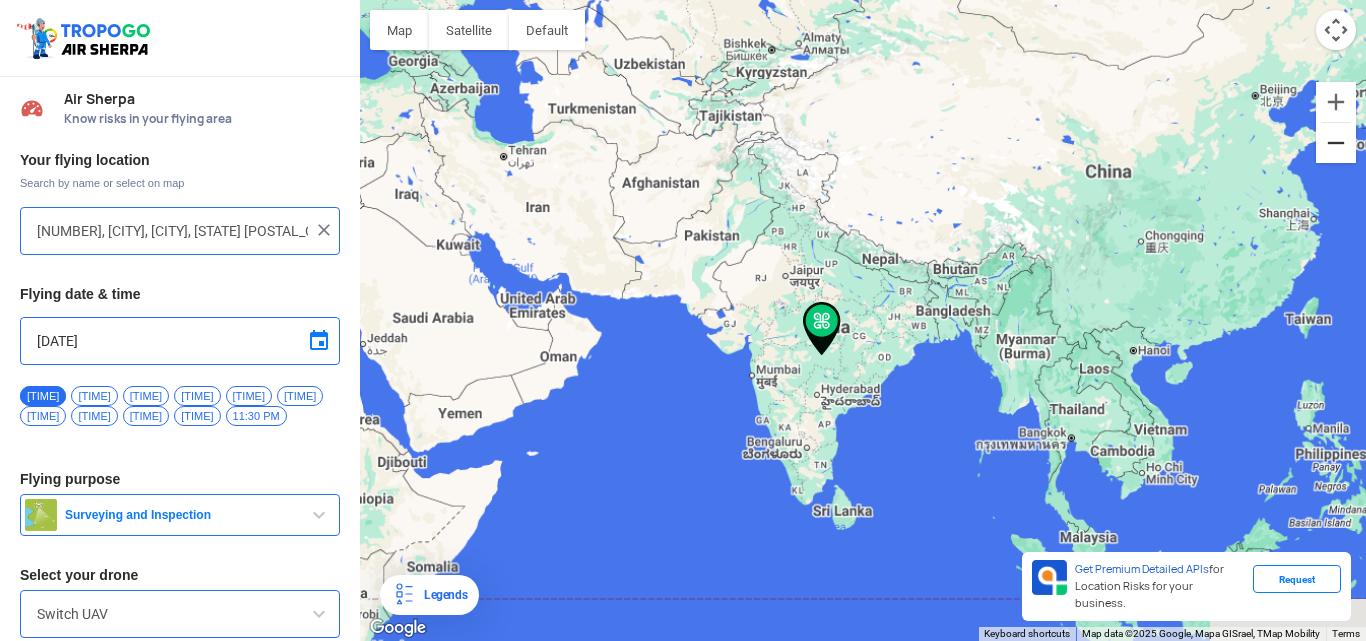 click 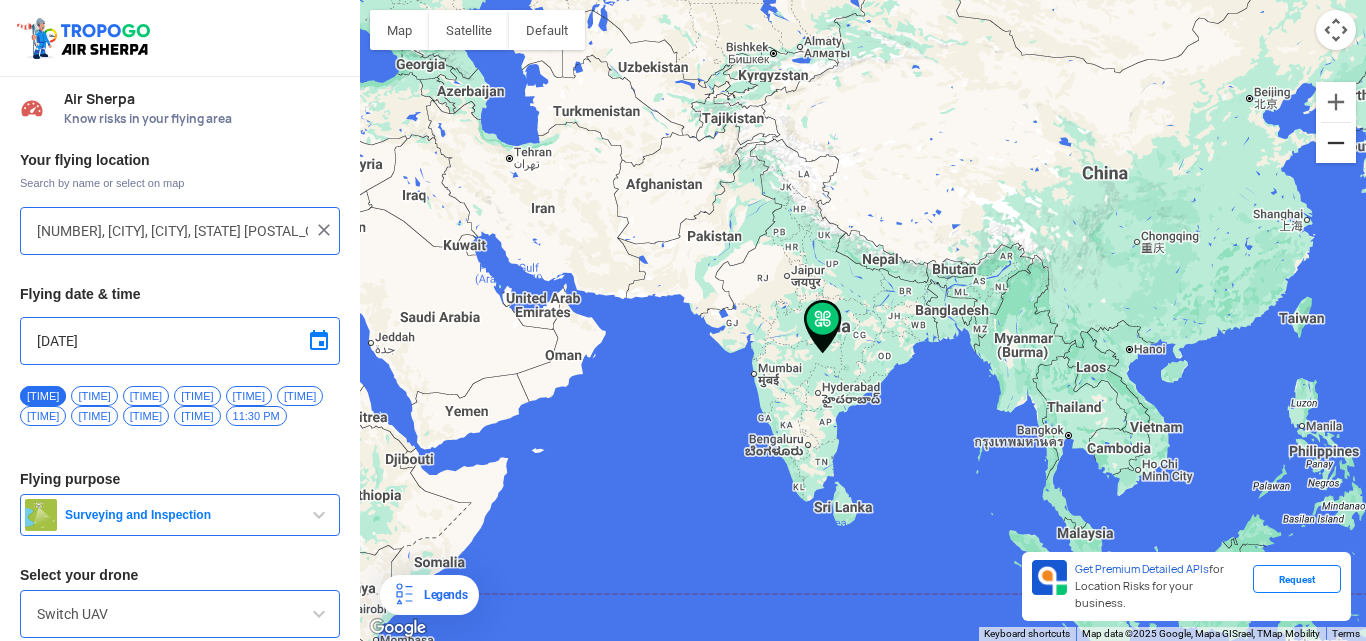 click 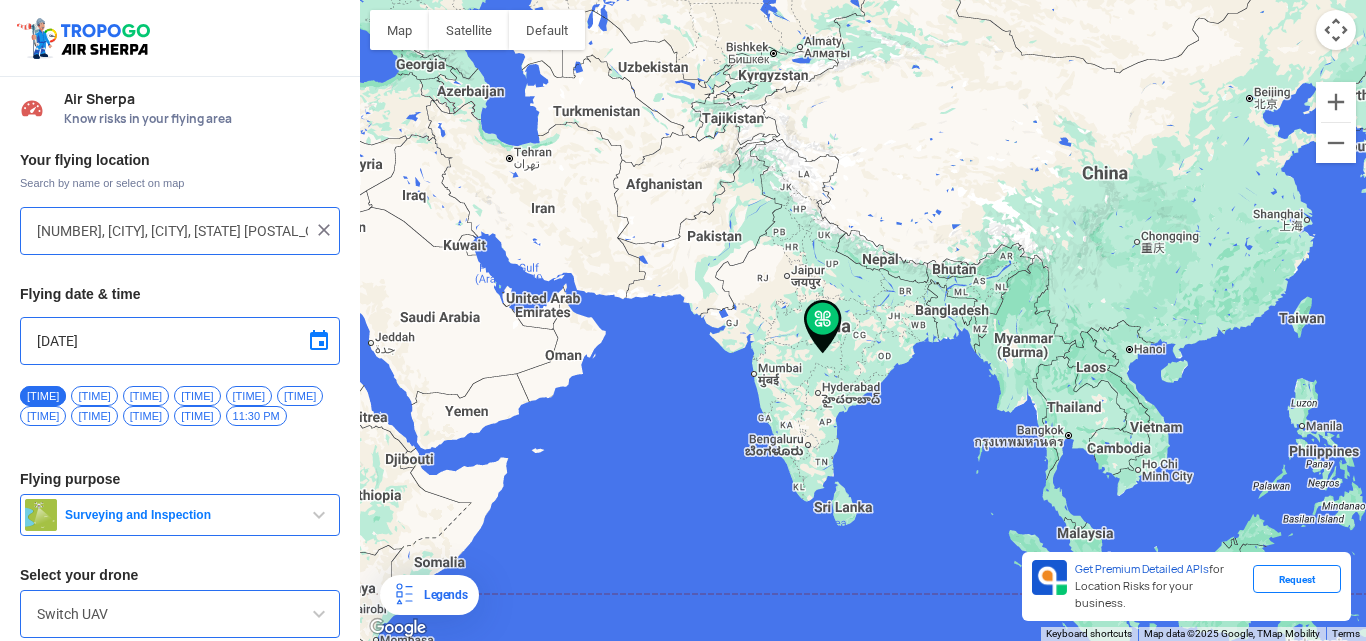 drag, startPoint x: 819, startPoint y: 329, endPoint x: 828, endPoint y: 385, distance: 56.718605 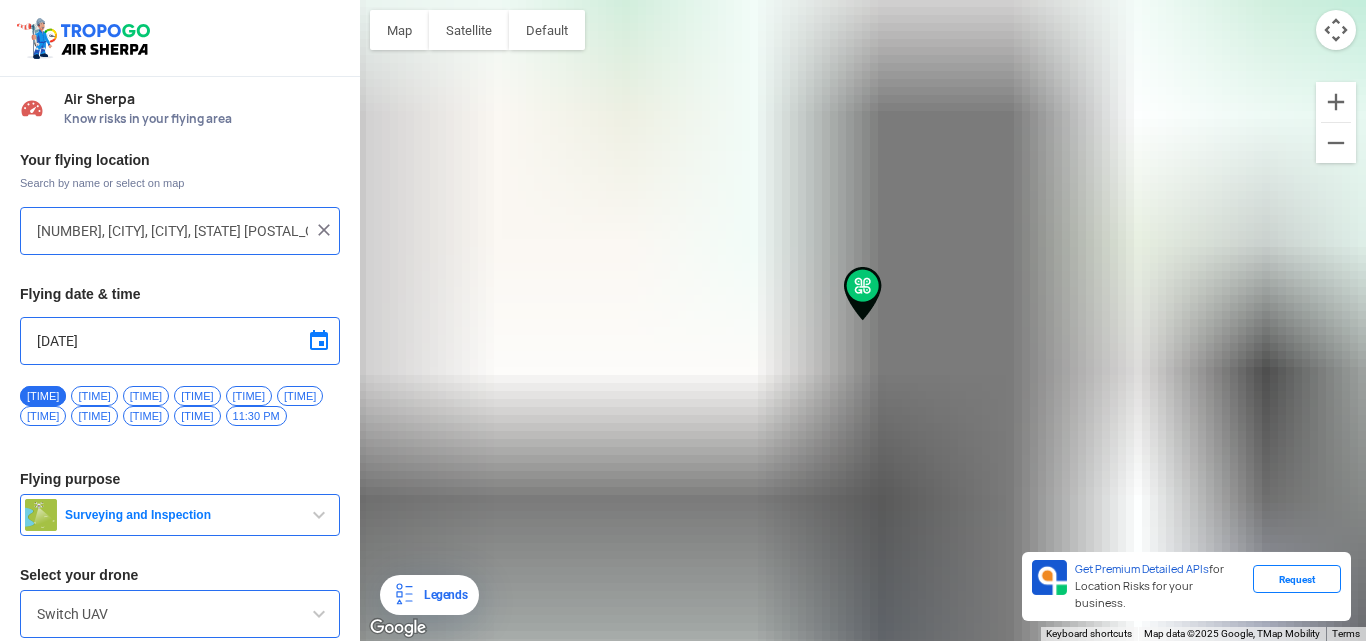 click on "To navigate, press the arrow keys." 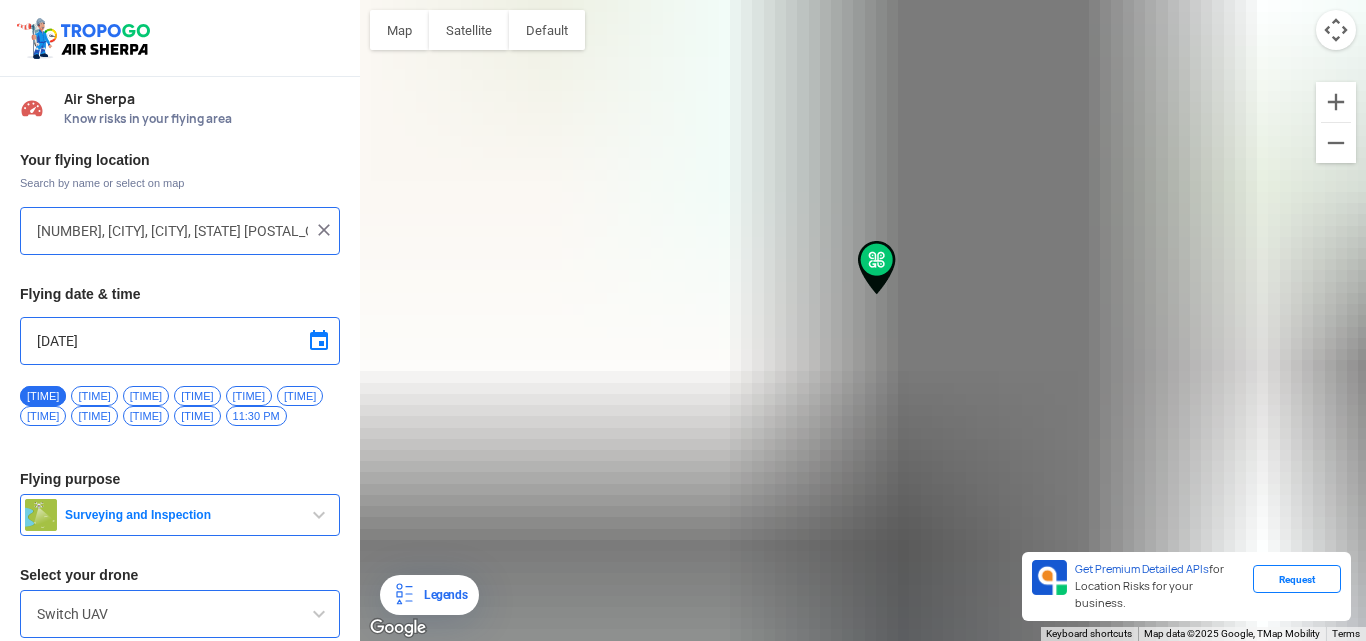 click on "To navigate, press the arrow keys." 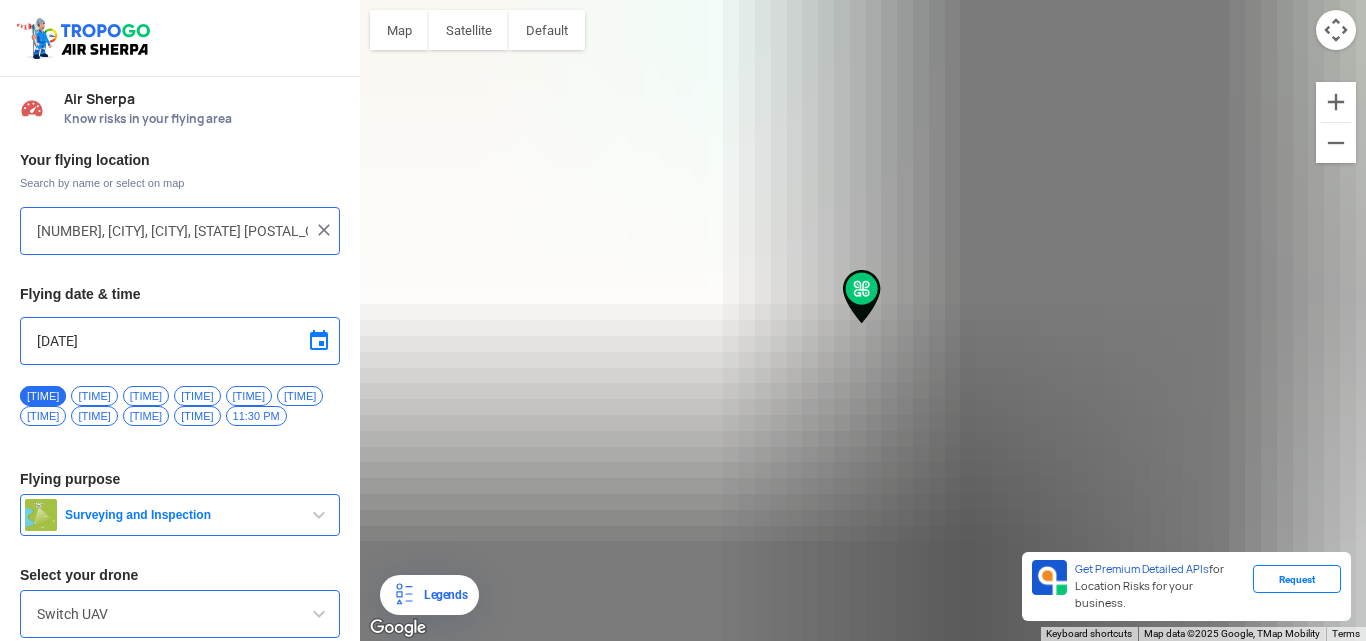click on "To navigate, press the arrow keys." 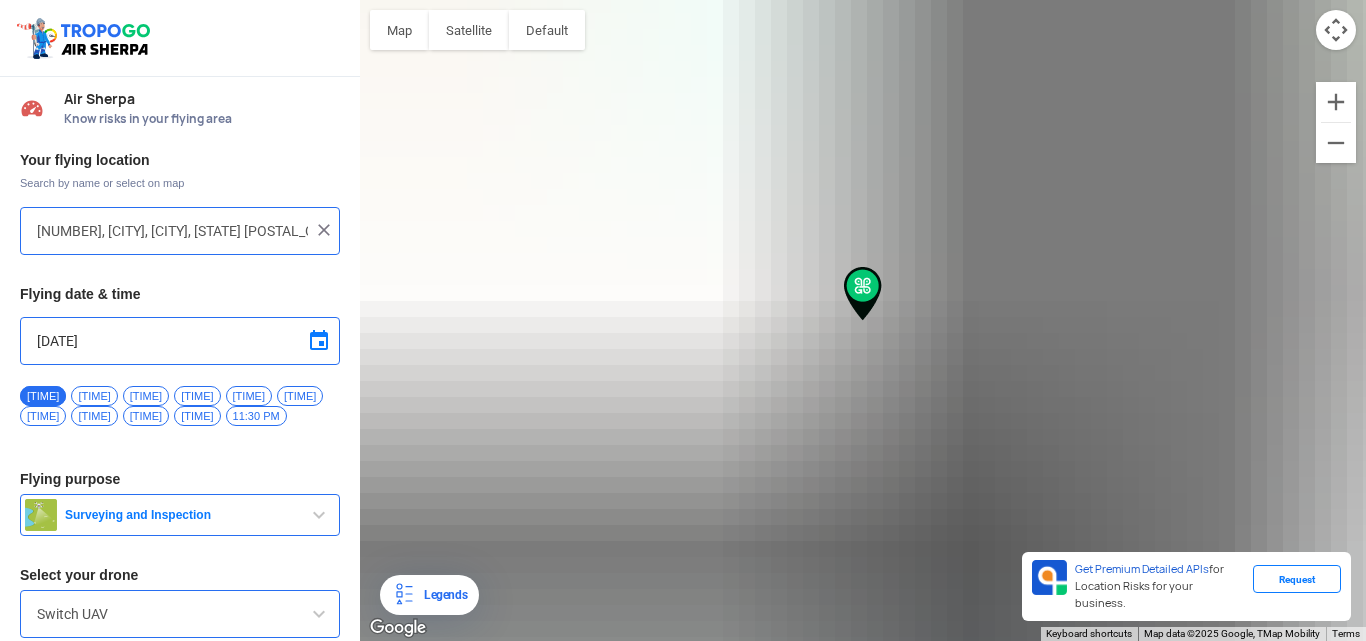 click on "To navigate, press the arrow keys." 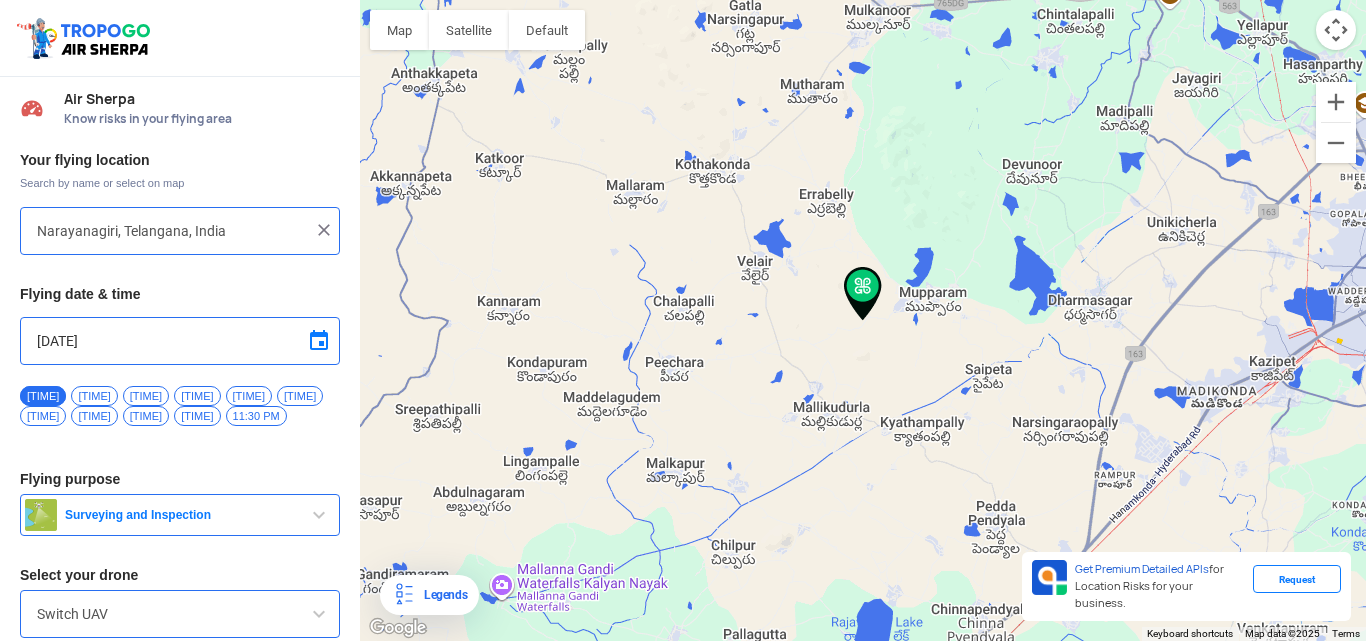 click on "To navigate, press the arrow keys." 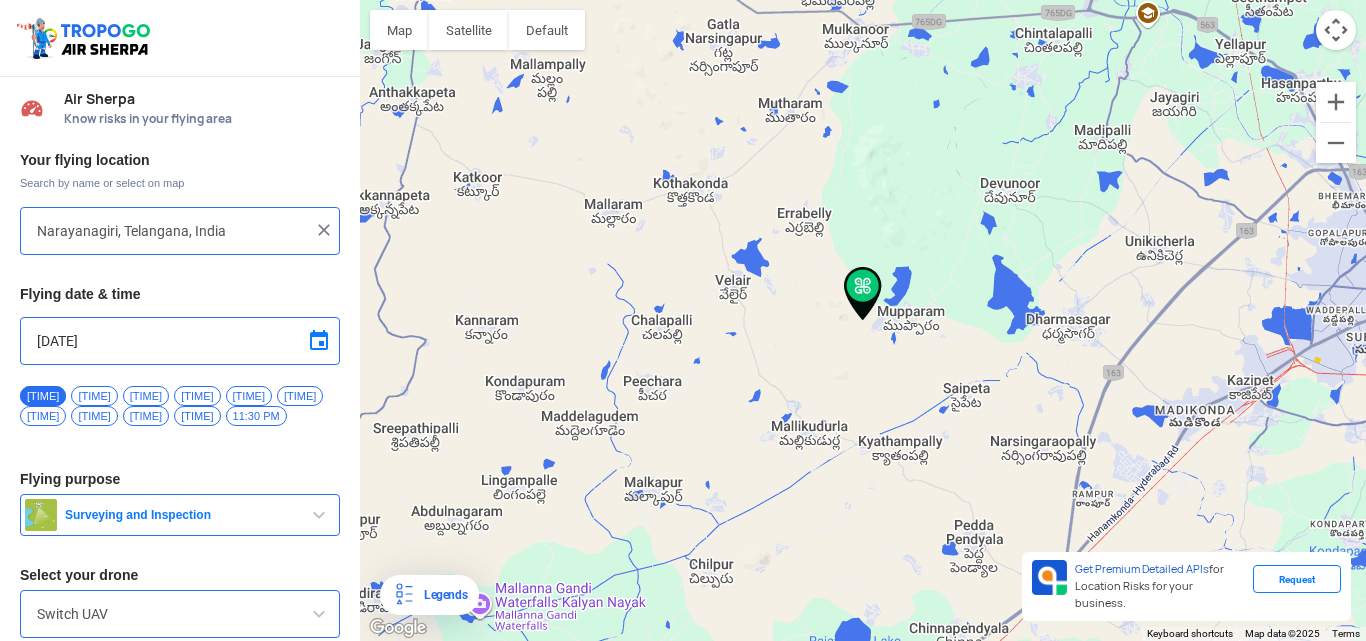 click on "To navigate, press the arrow keys." 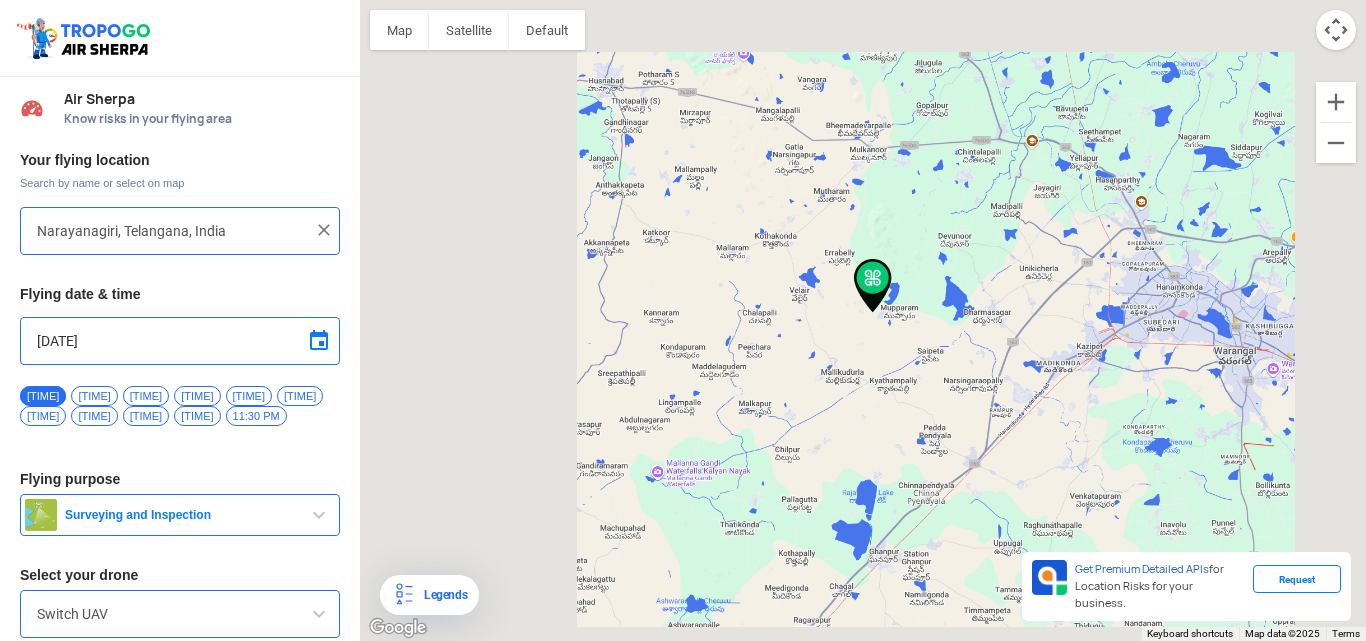 click 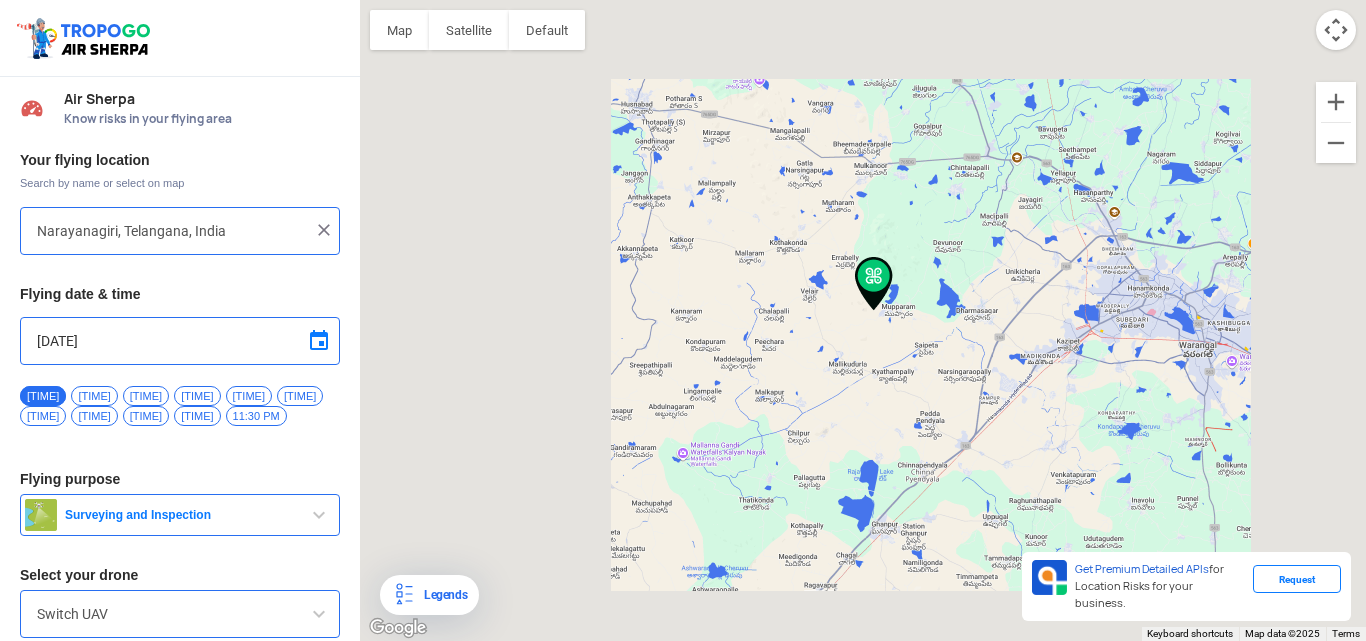 click 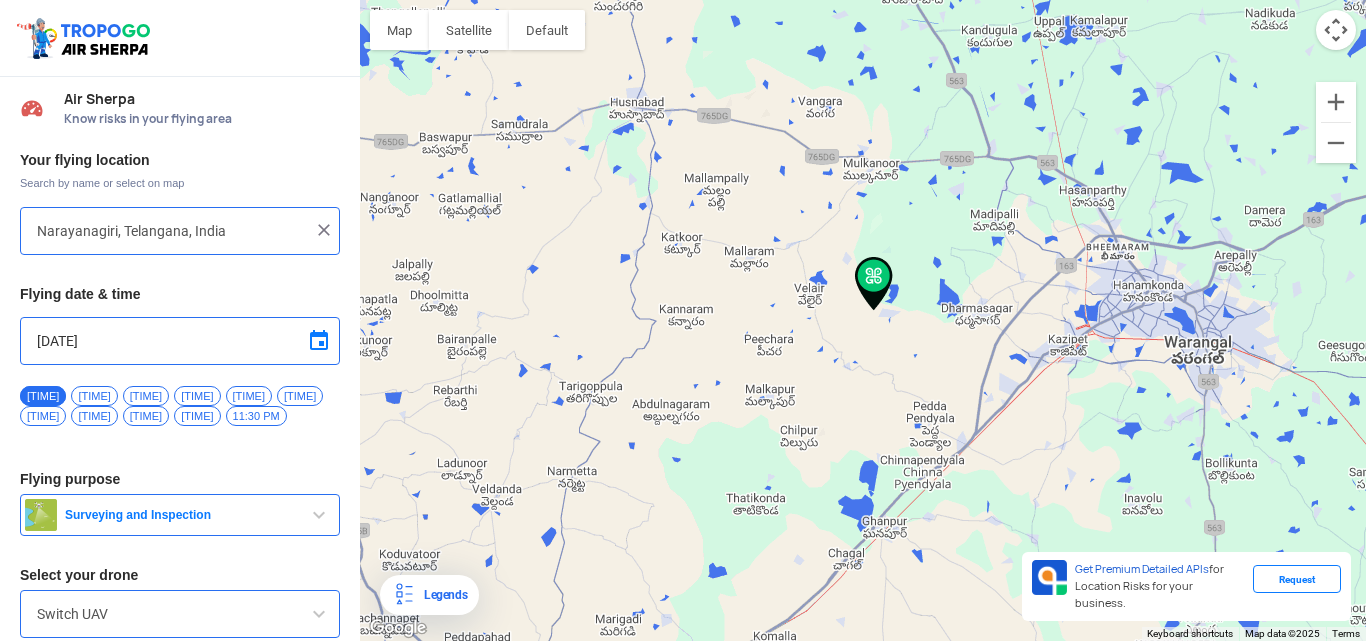 click 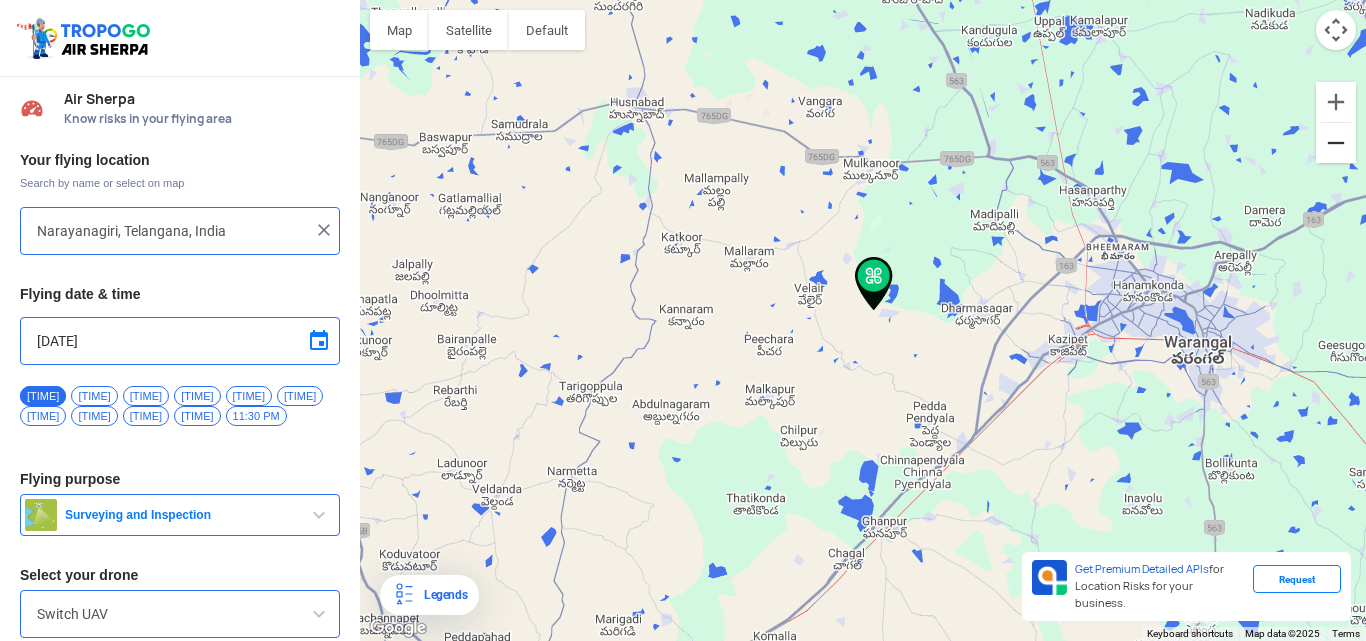 click 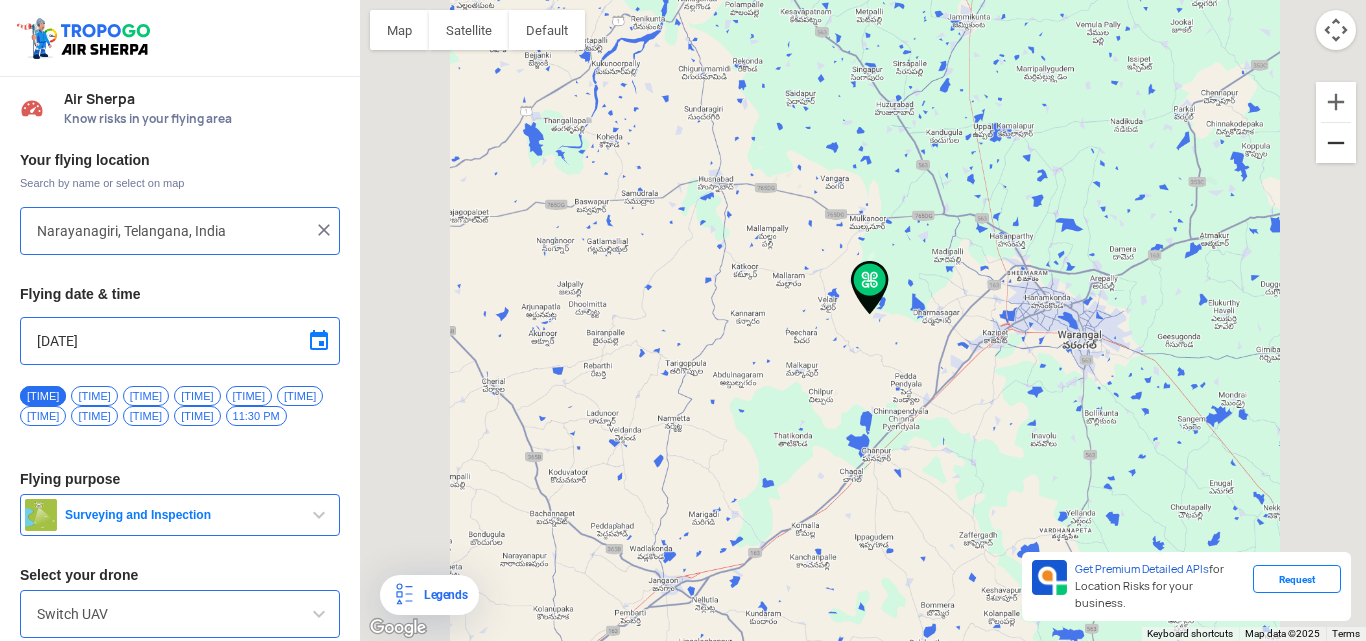 click 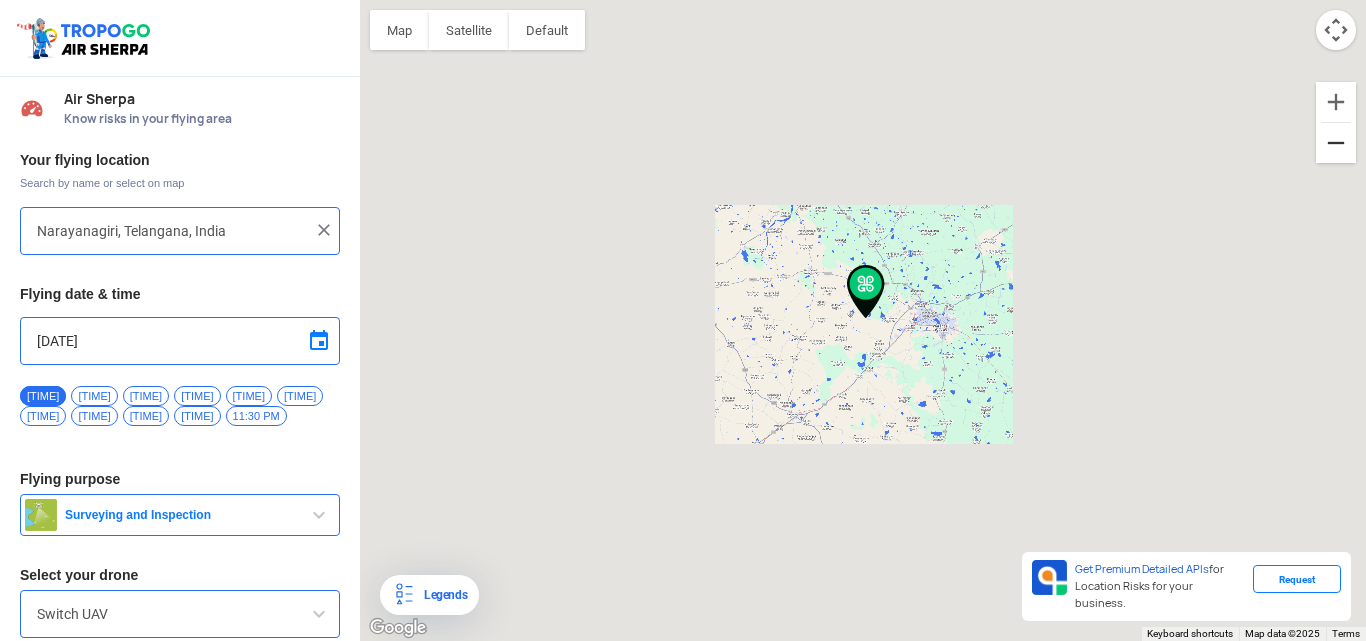 click 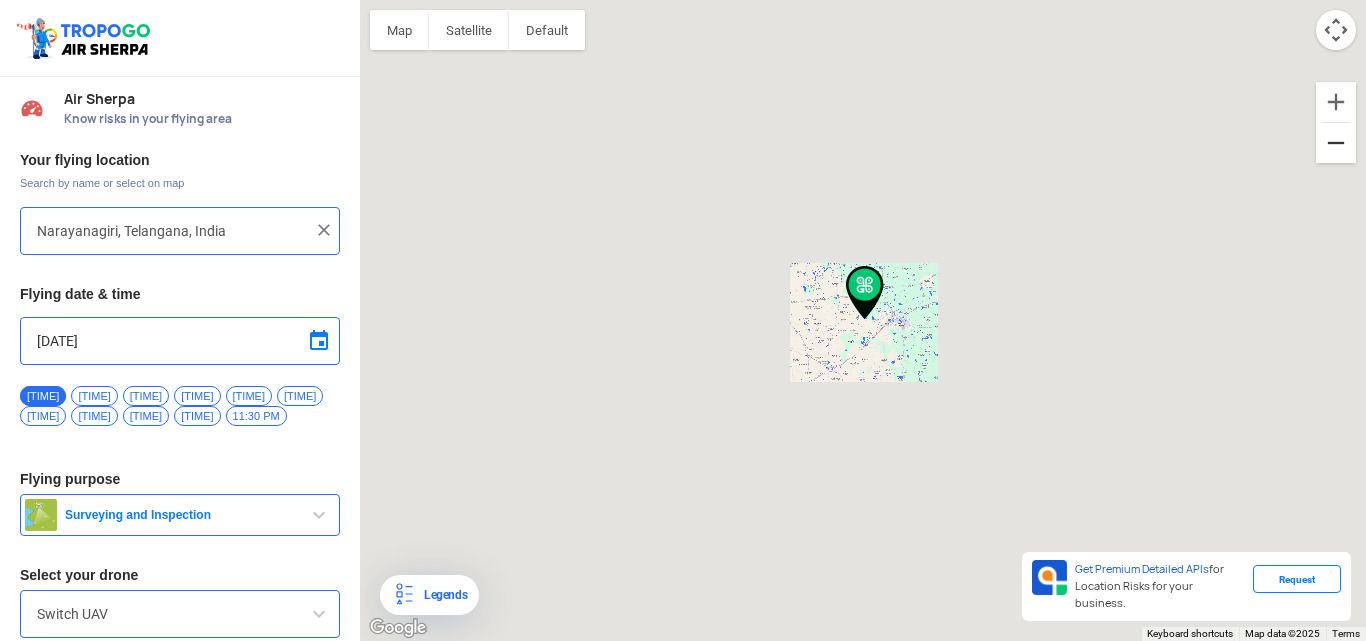 click 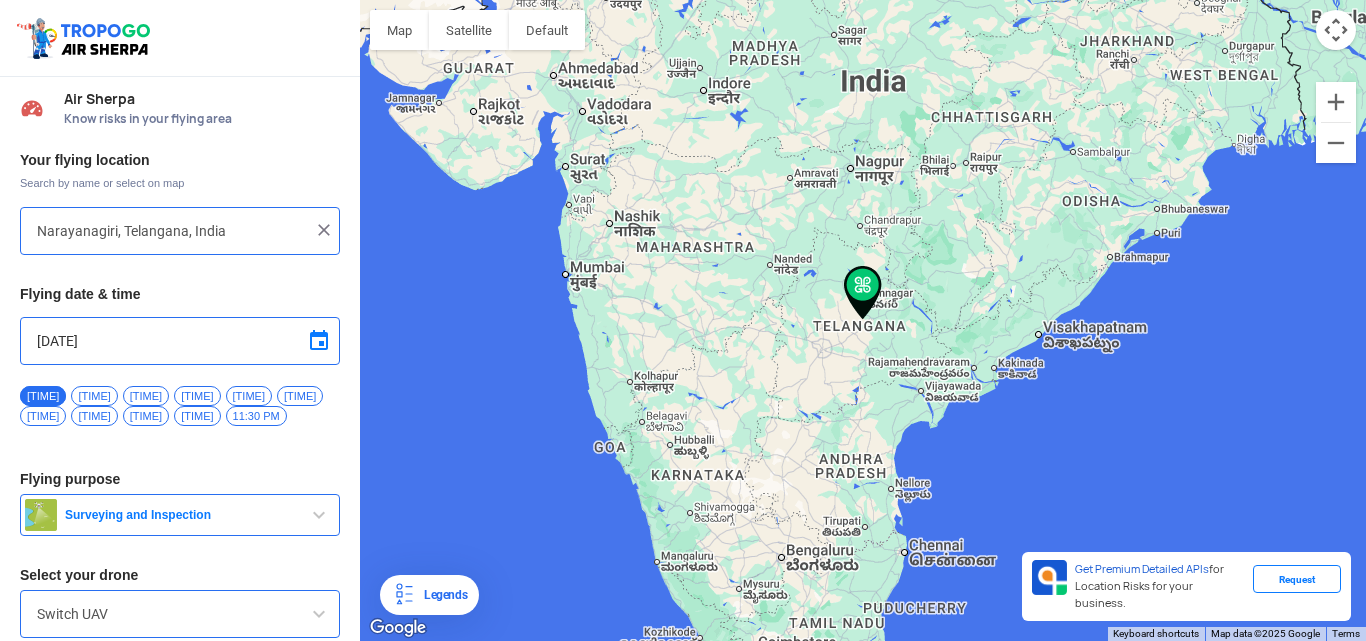 click on "To navigate, press the arrow keys." 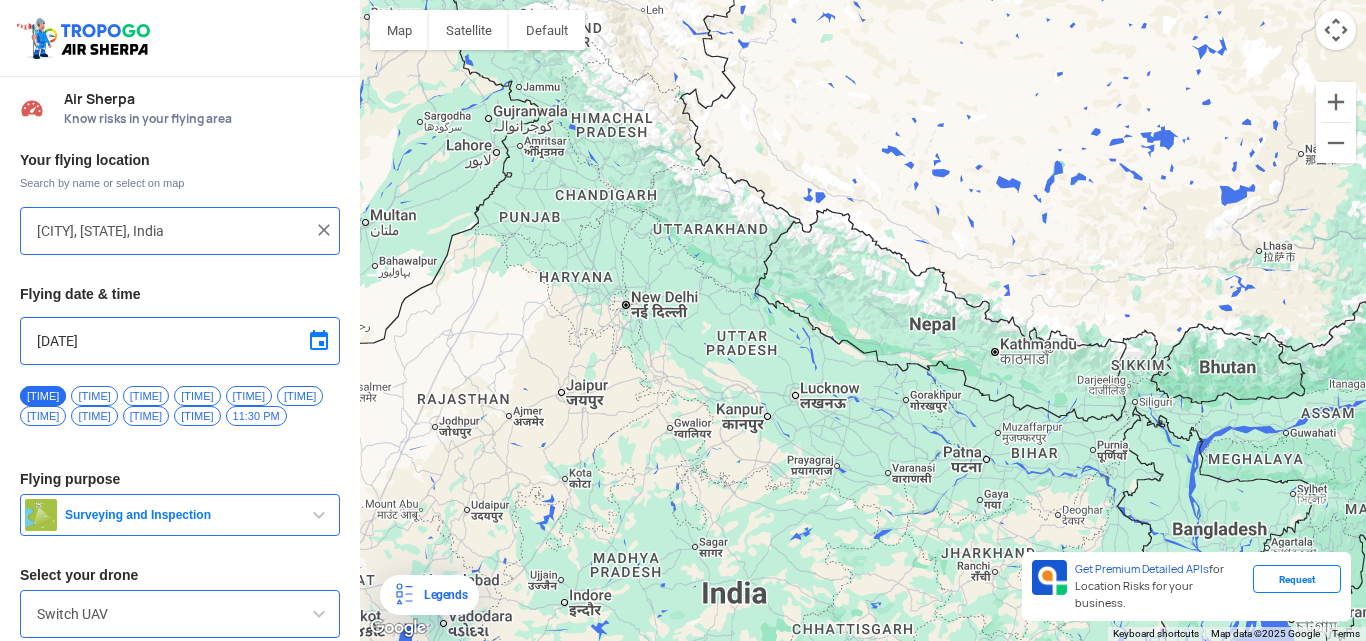 drag, startPoint x: 1222, startPoint y: 175, endPoint x: 1177, endPoint y: 613, distance: 440.30557 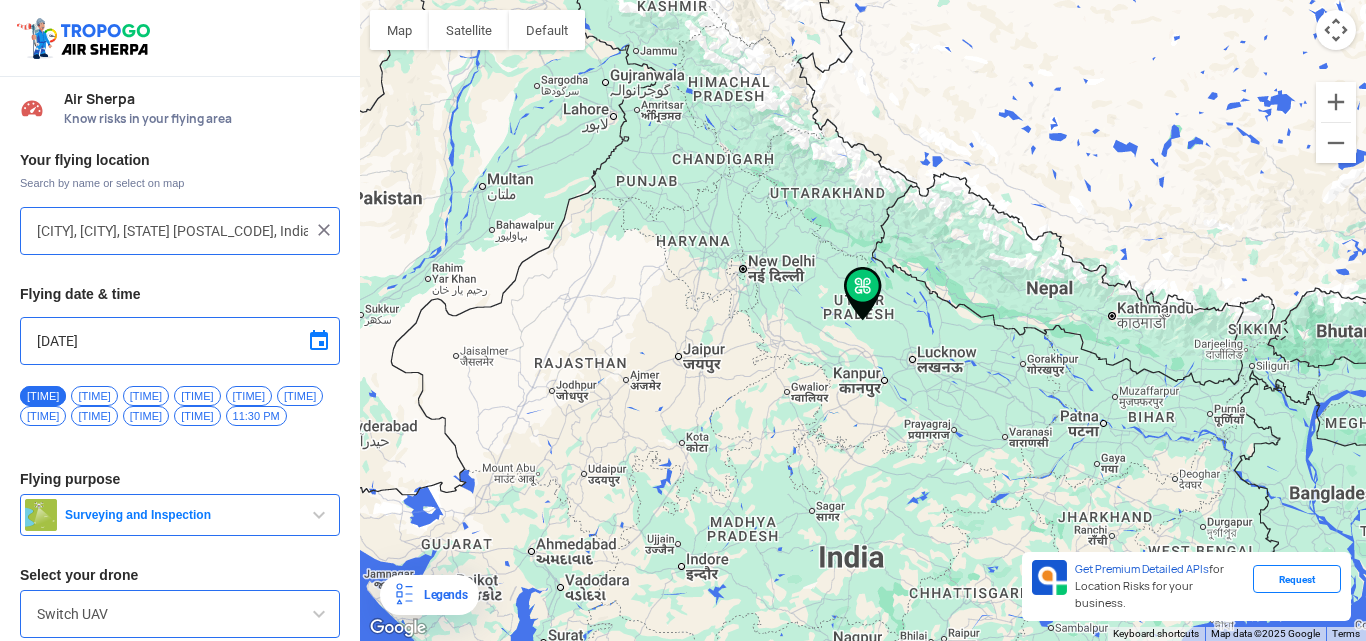 click on "To navigate, press the arrow keys." 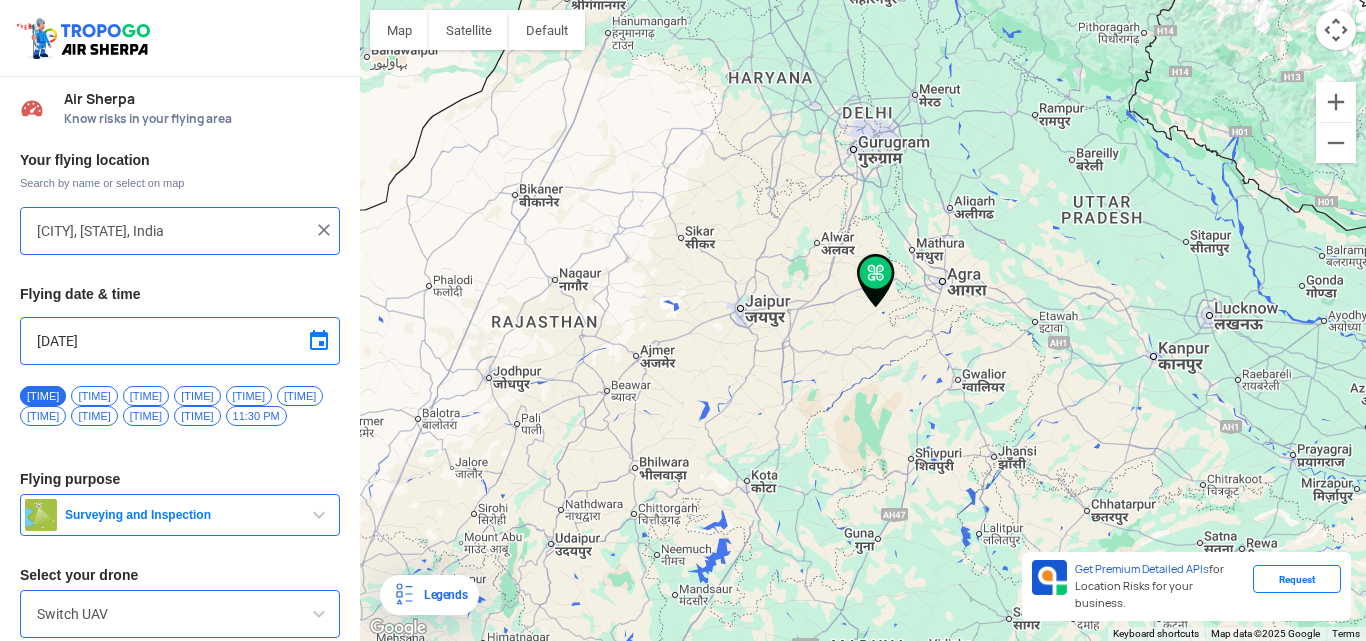 drag, startPoint x: 1091, startPoint y: 266, endPoint x: 1104, endPoint y: 251, distance: 19.849434 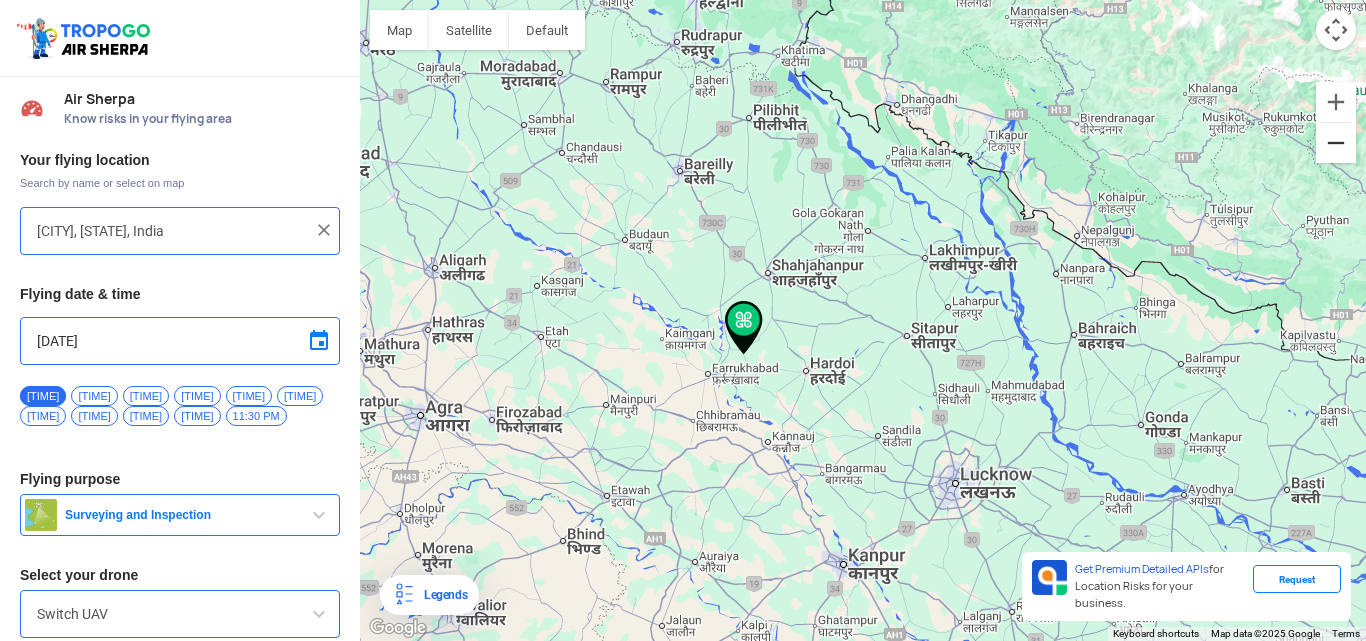 click 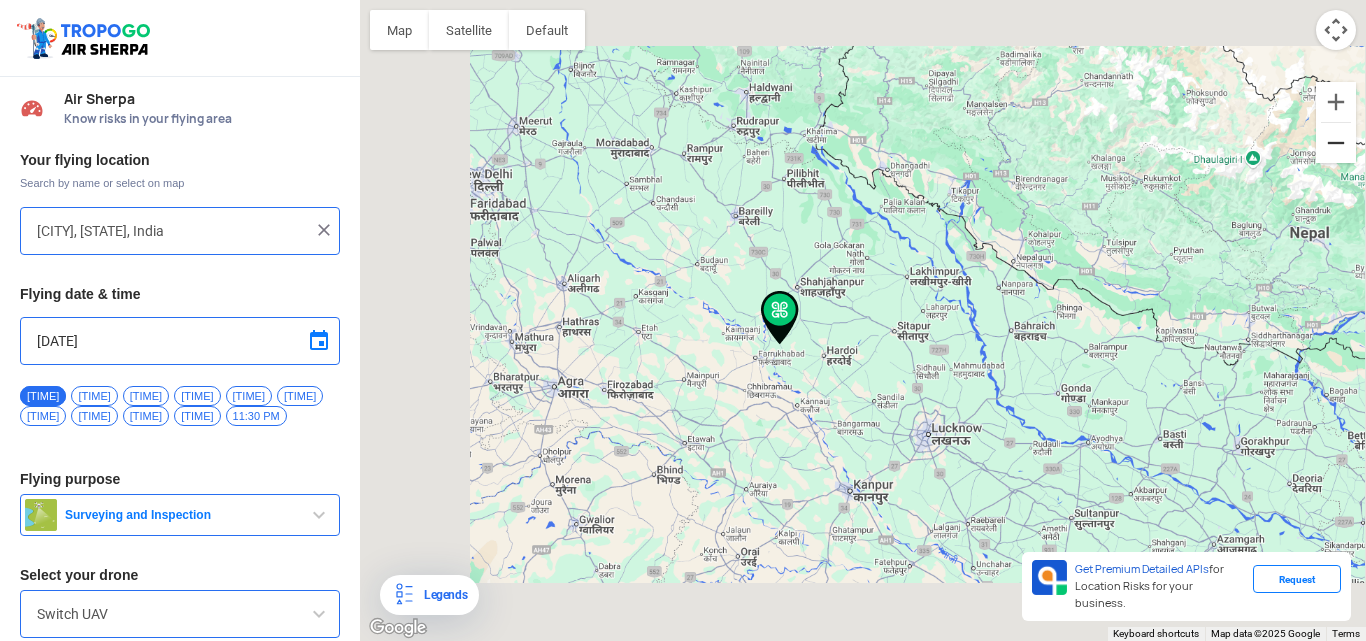 click 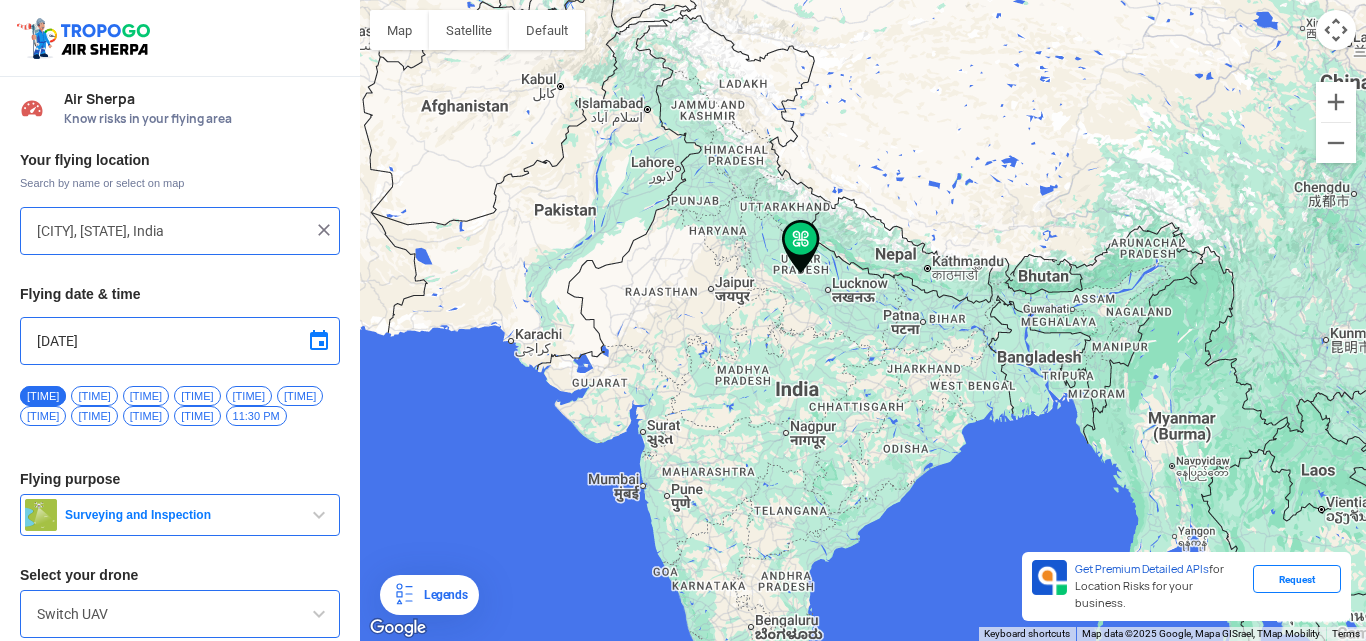 click 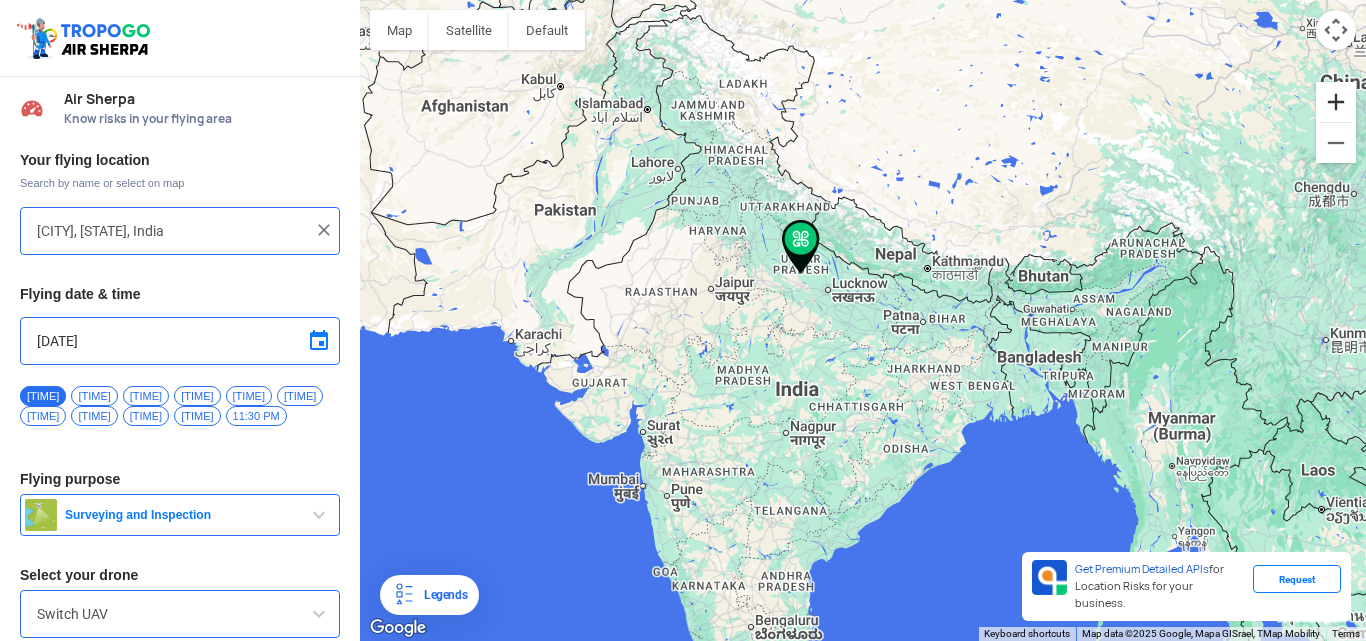click 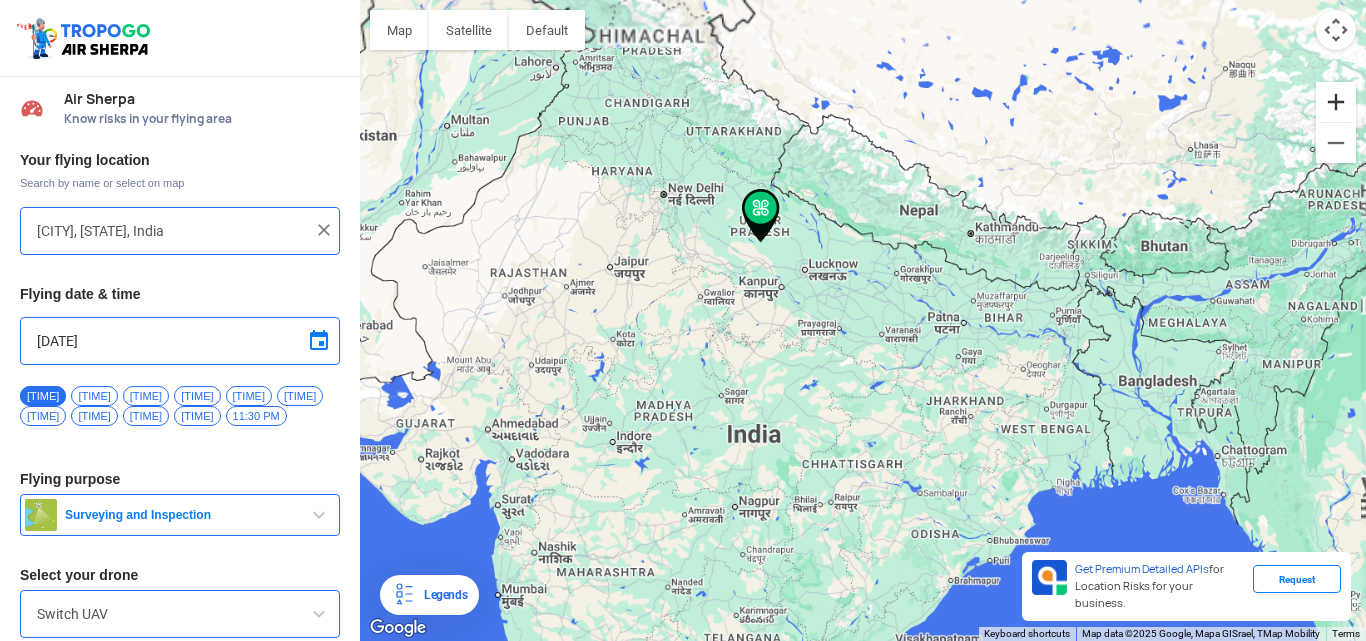 click 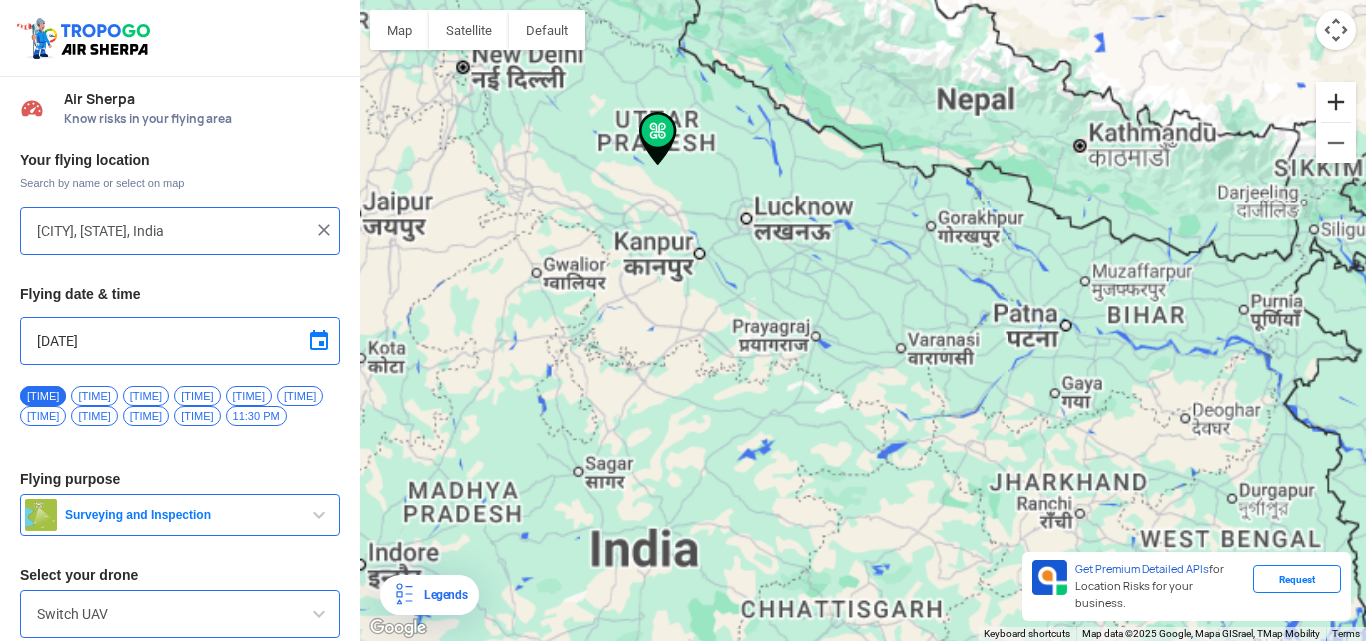 click 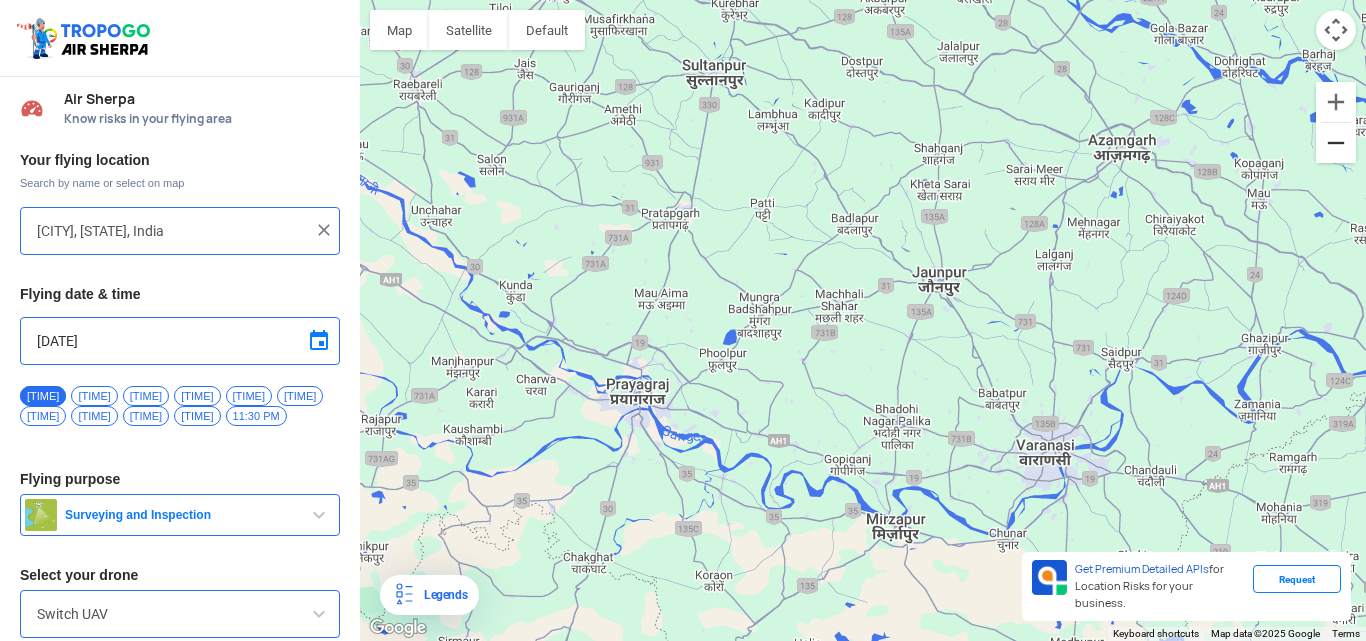 click 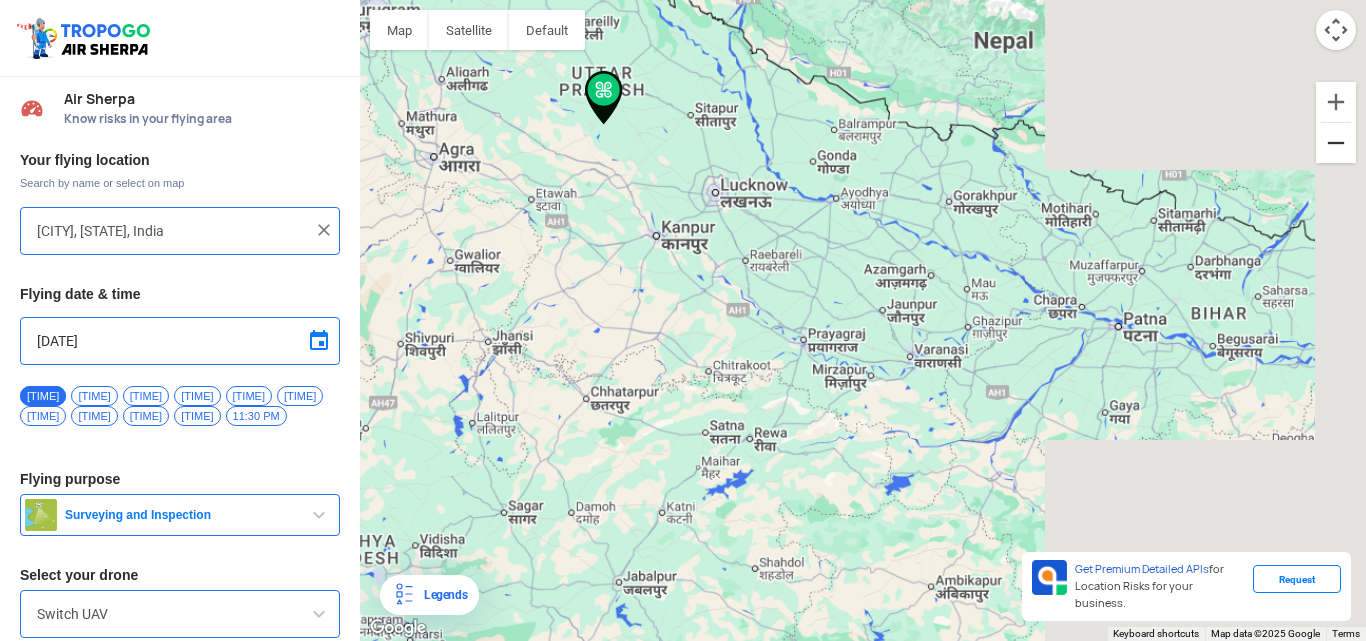 drag, startPoint x: 1343, startPoint y: 150, endPoint x: 1025, endPoint y: 216, distance: 324.77686 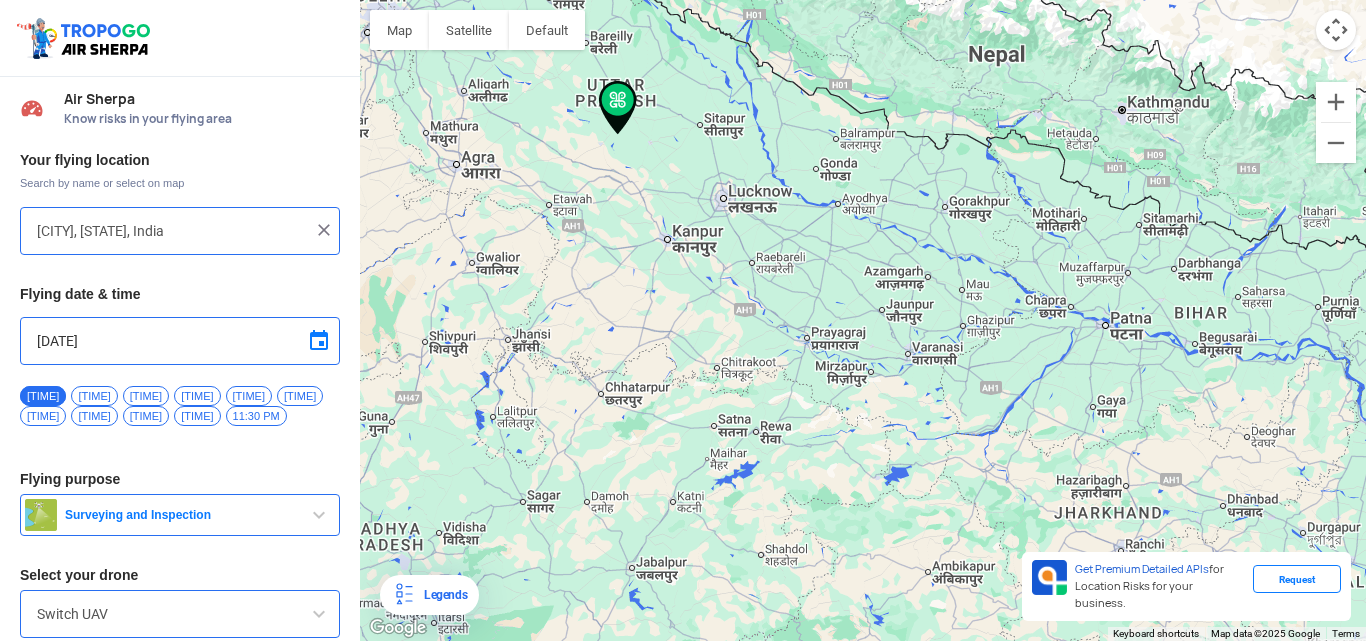 click on "To navigate, press the arrow keys." 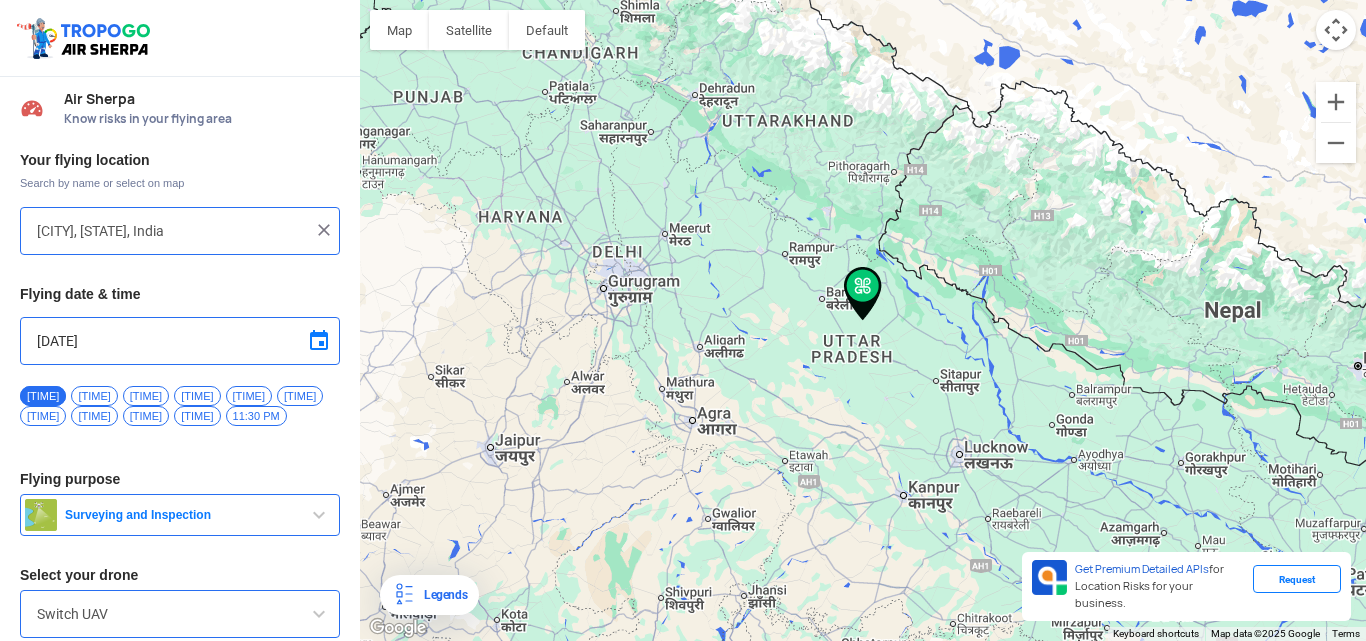 click on "To navigate, press the arrow keys." 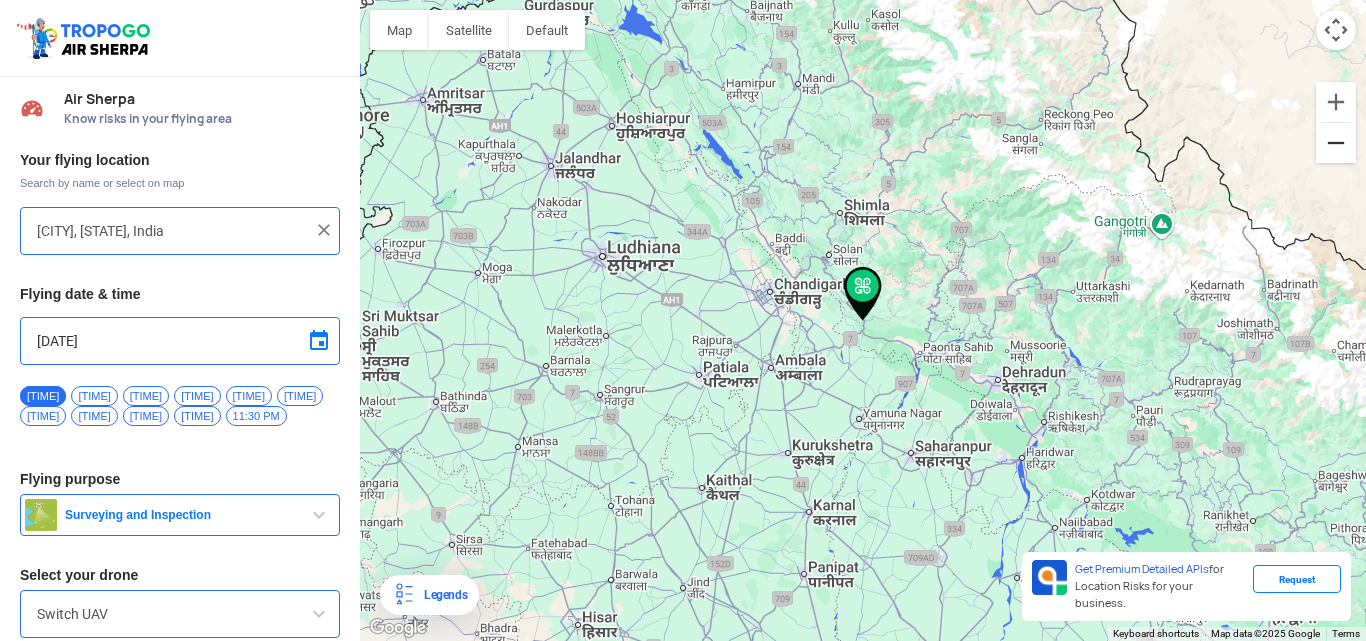 click 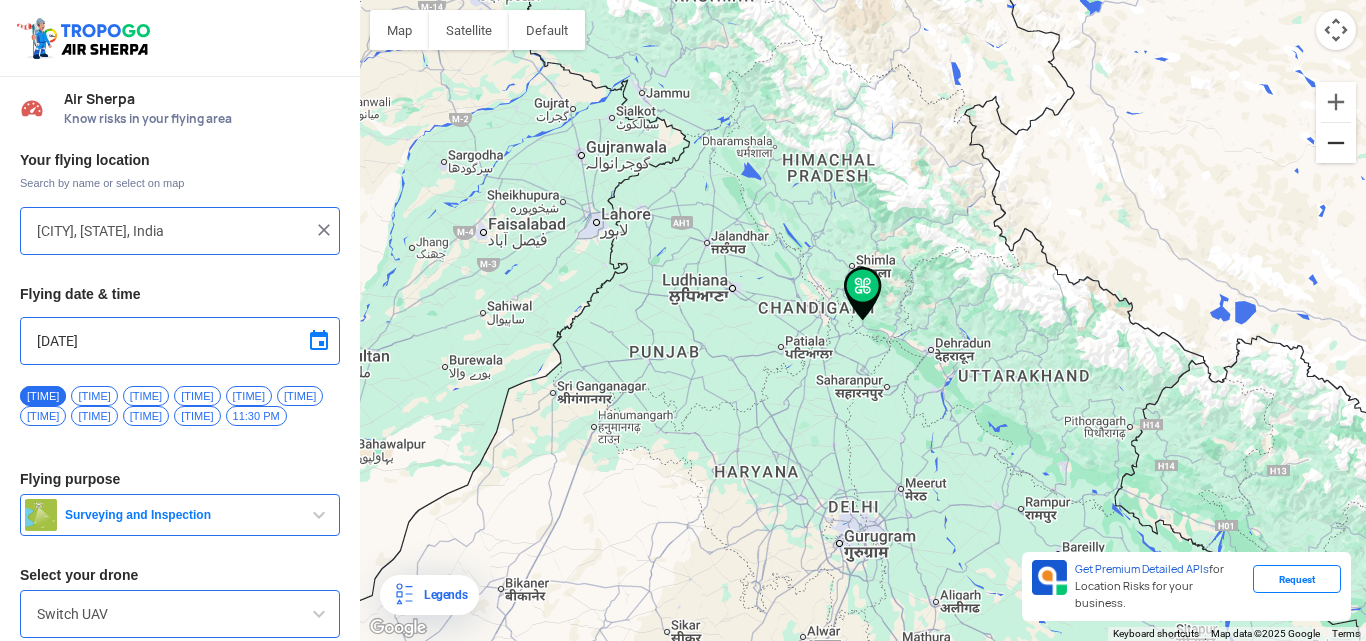 click 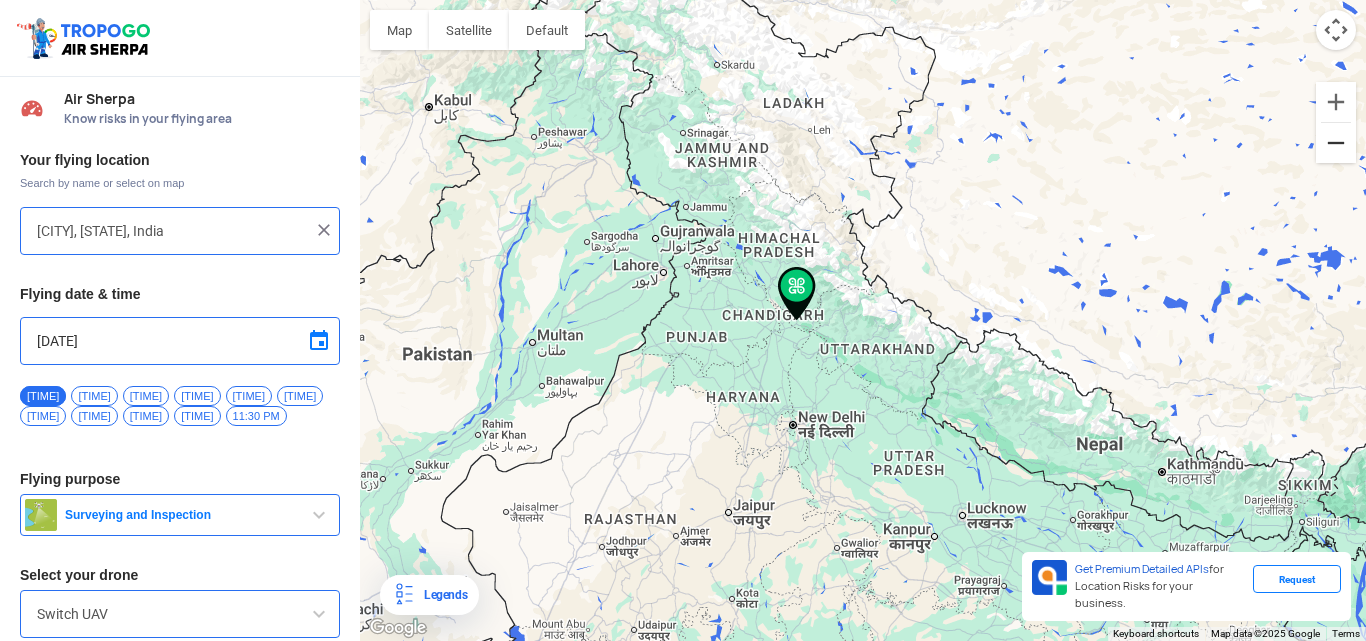 click 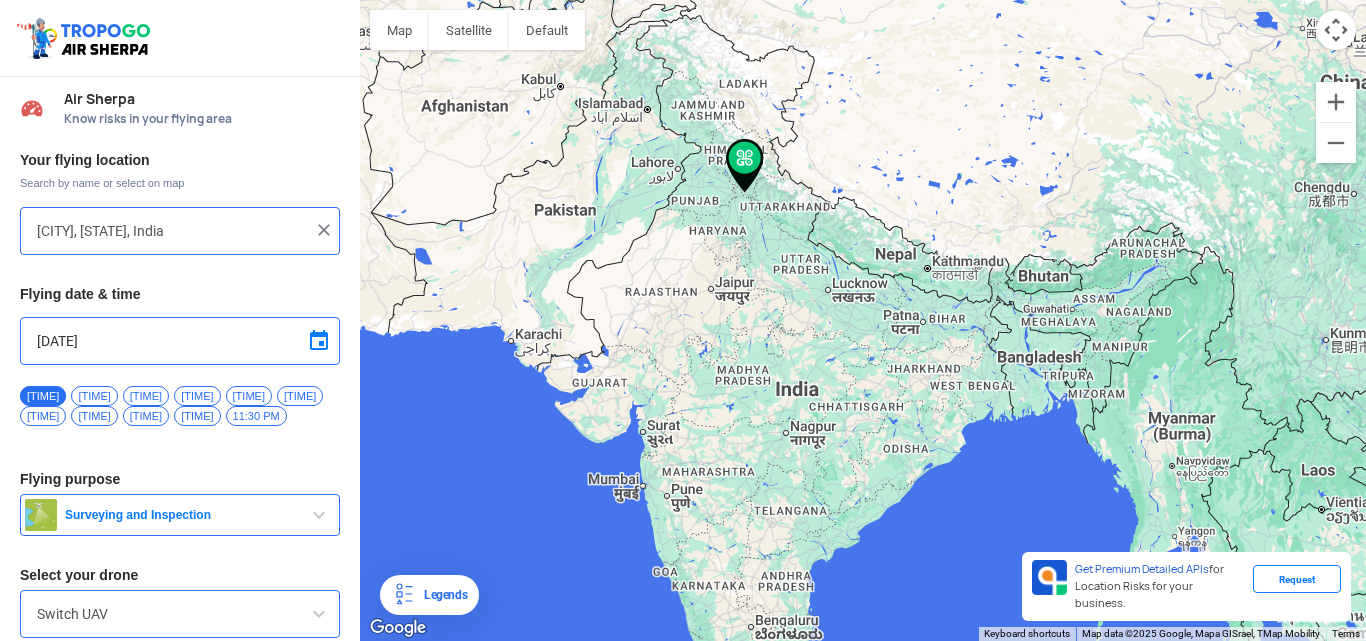 click on "To navigate, press the arrow keys." 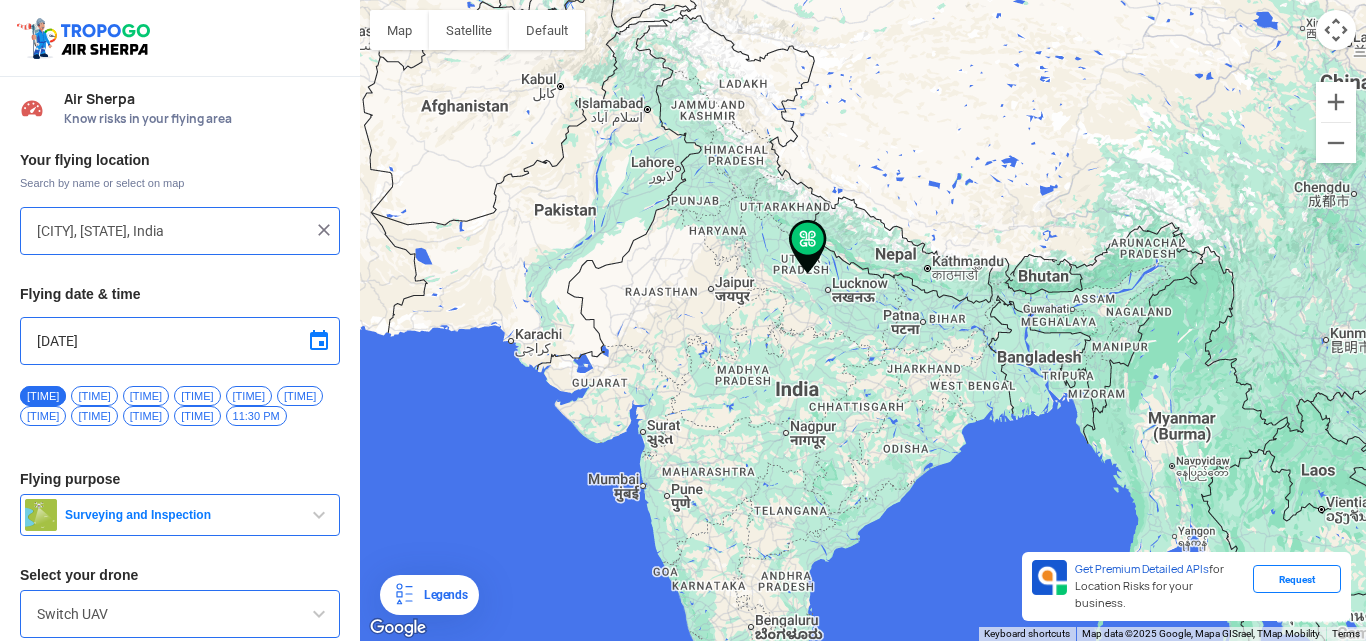 click on "To navigate, press the arrow keys." 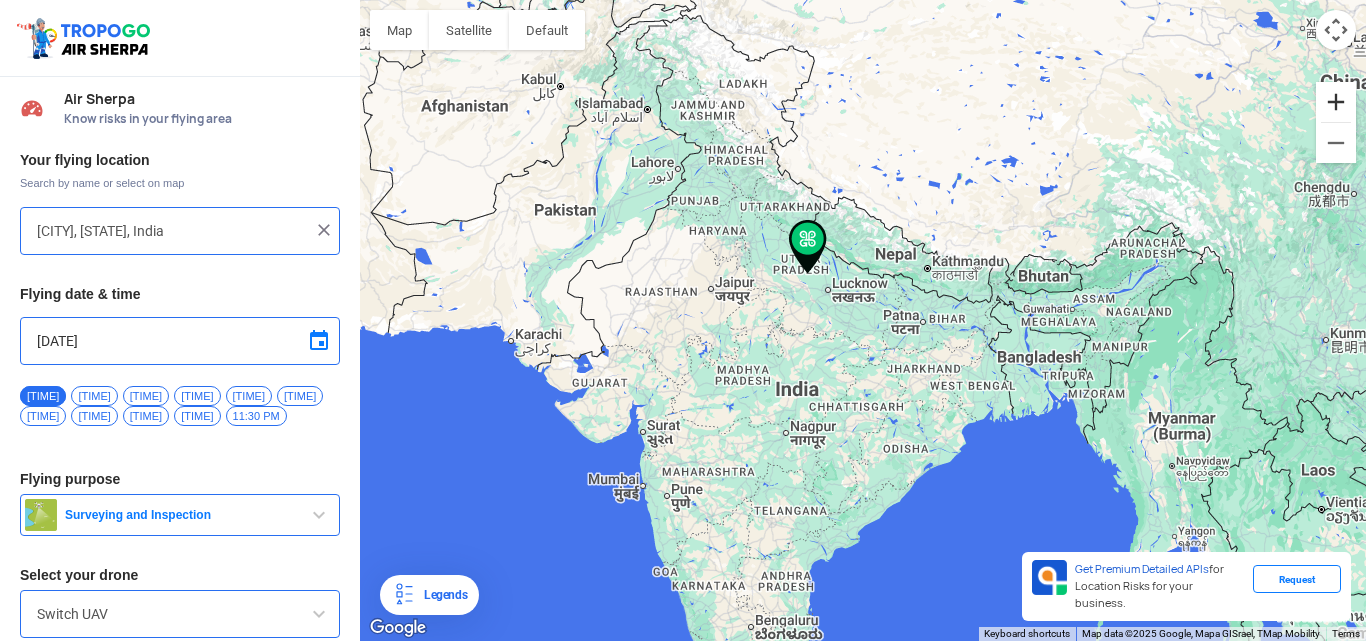 click 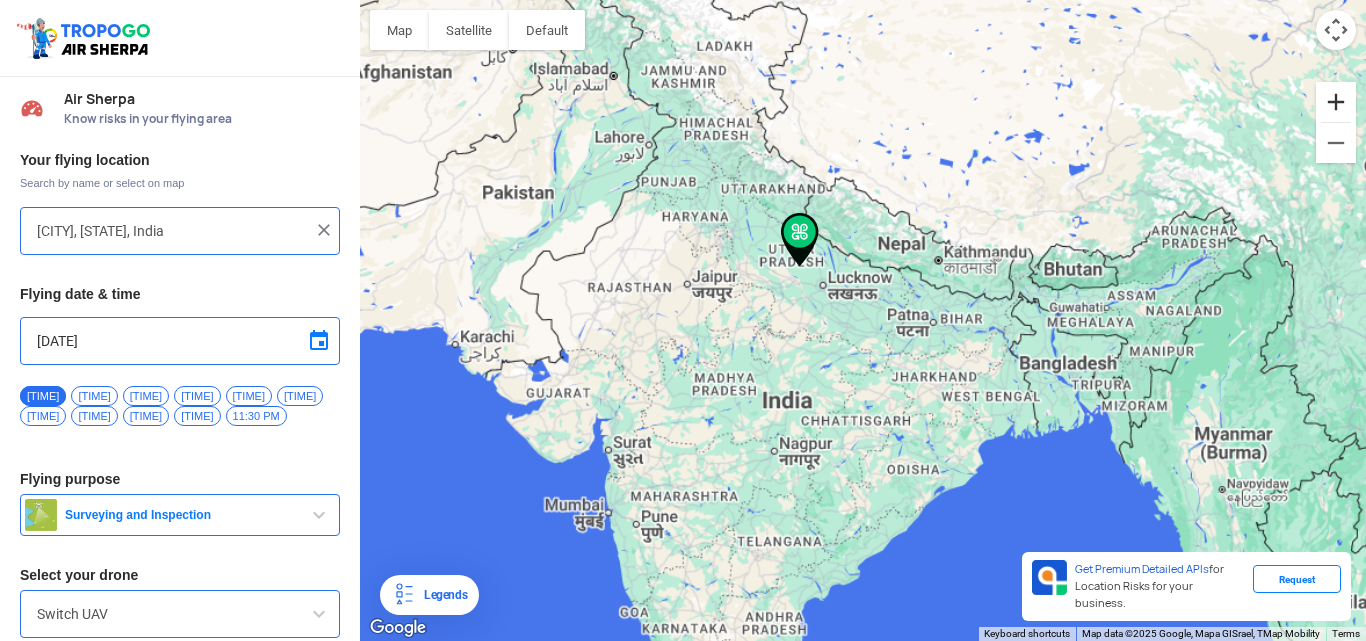 click 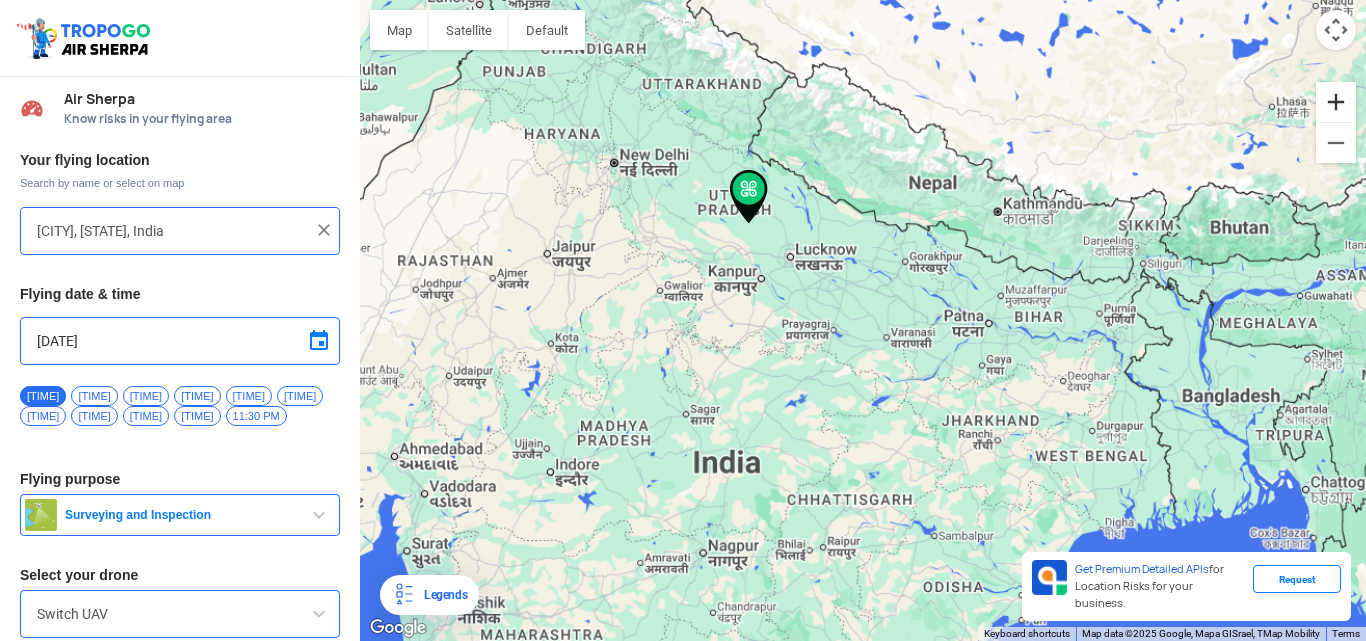 click 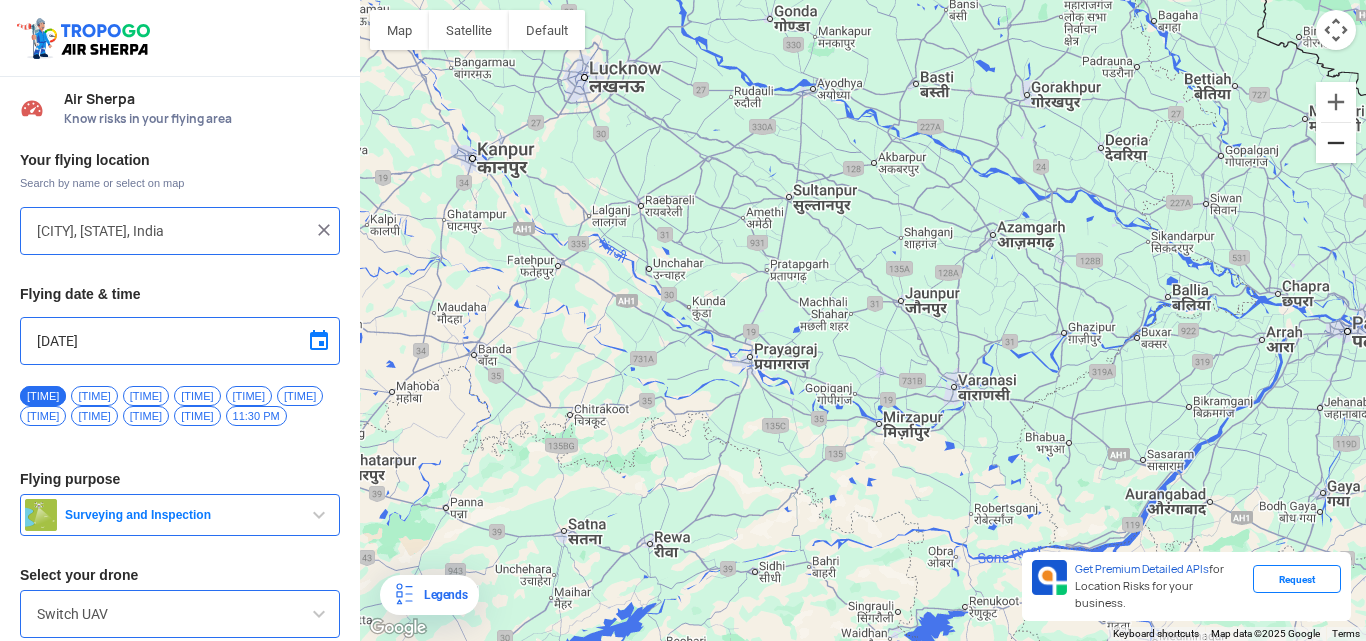 click 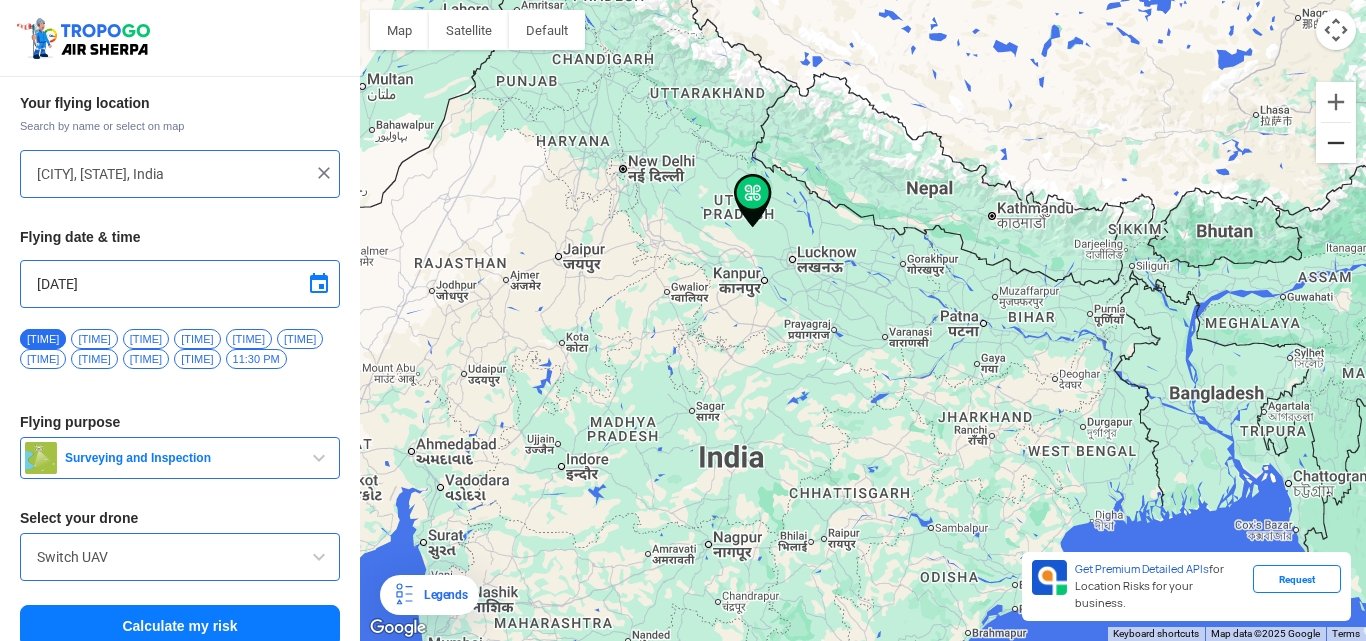 scroll, scrollTop: 63, scrollLeft: 0, axis: vertical 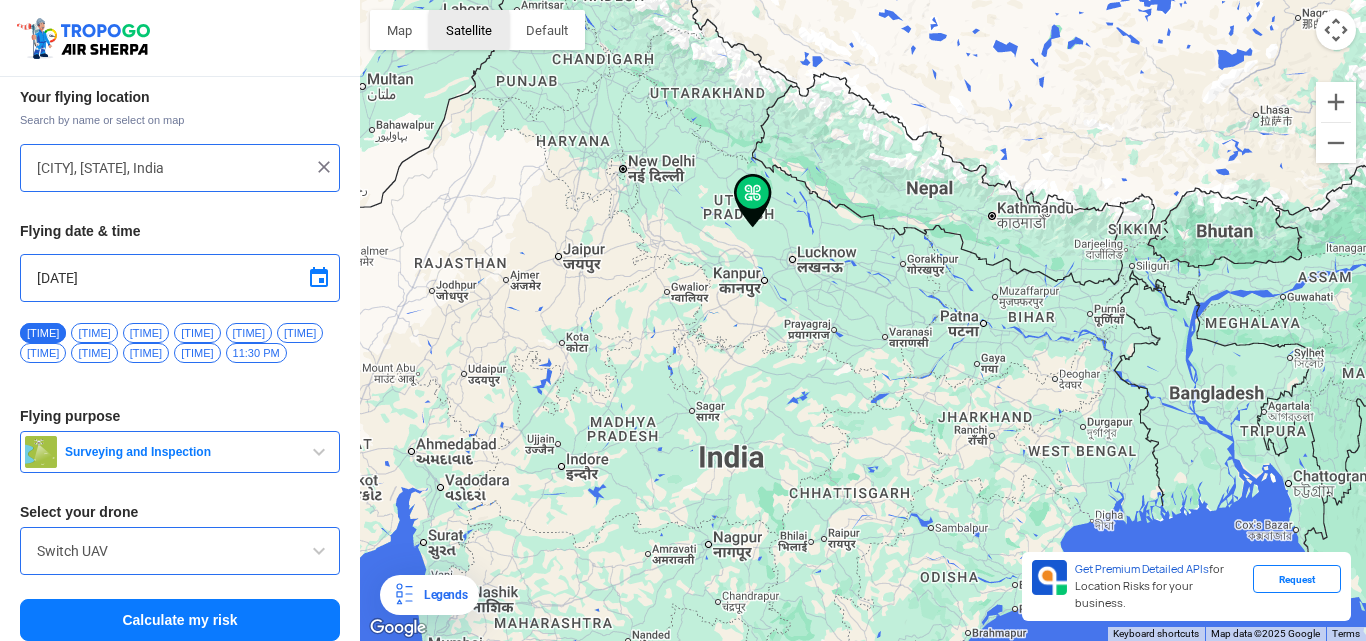 click on "Satellite" at bounding box center [469, 30] 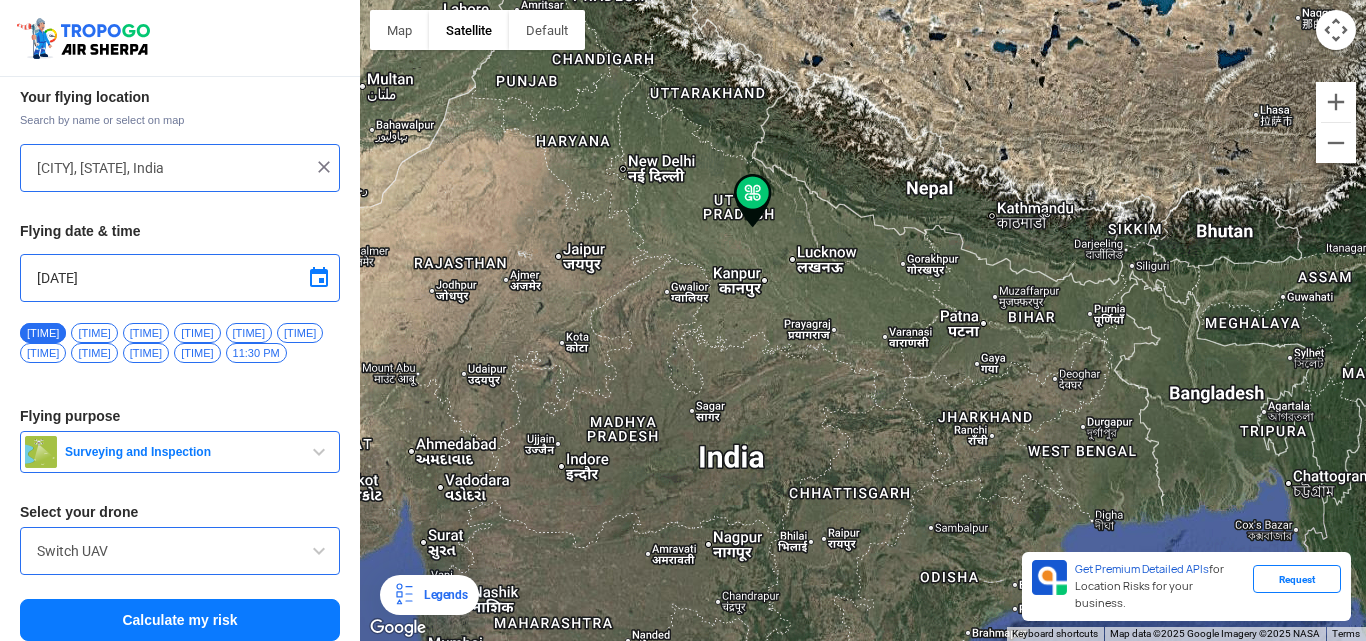 click 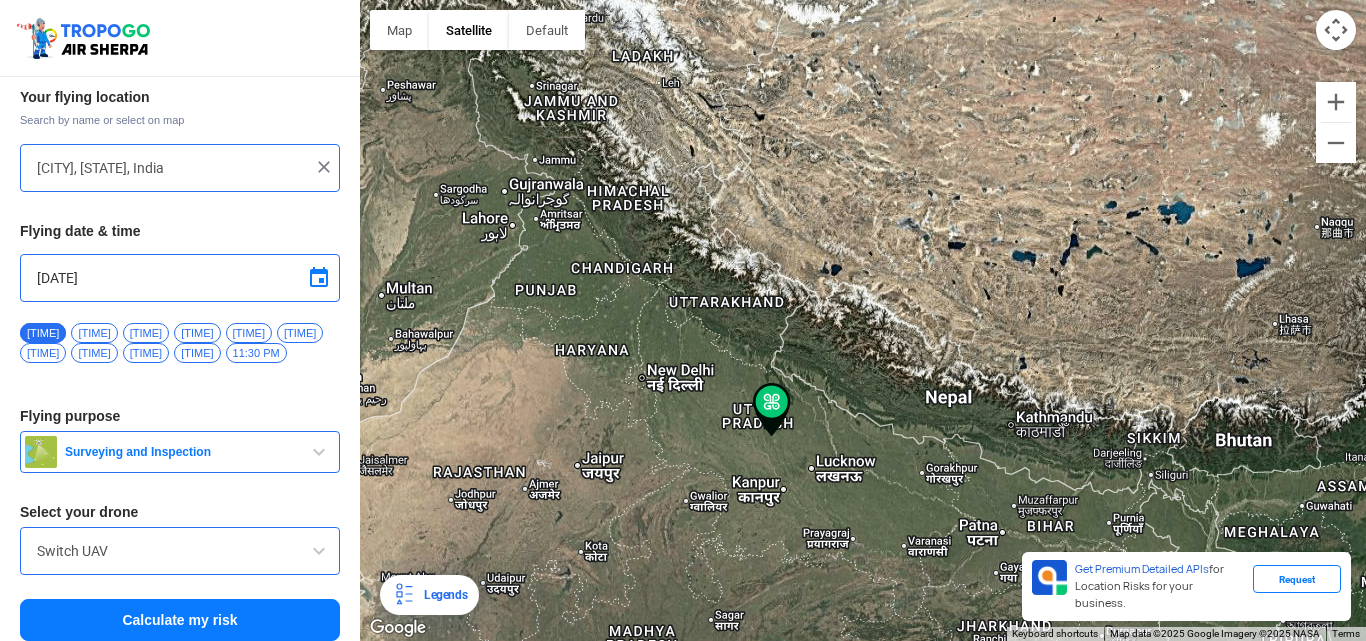 drag, startPoint x: 747, startPoint y: 202, endPoint x: 767, endPoint y: 409, distance: 207.96394 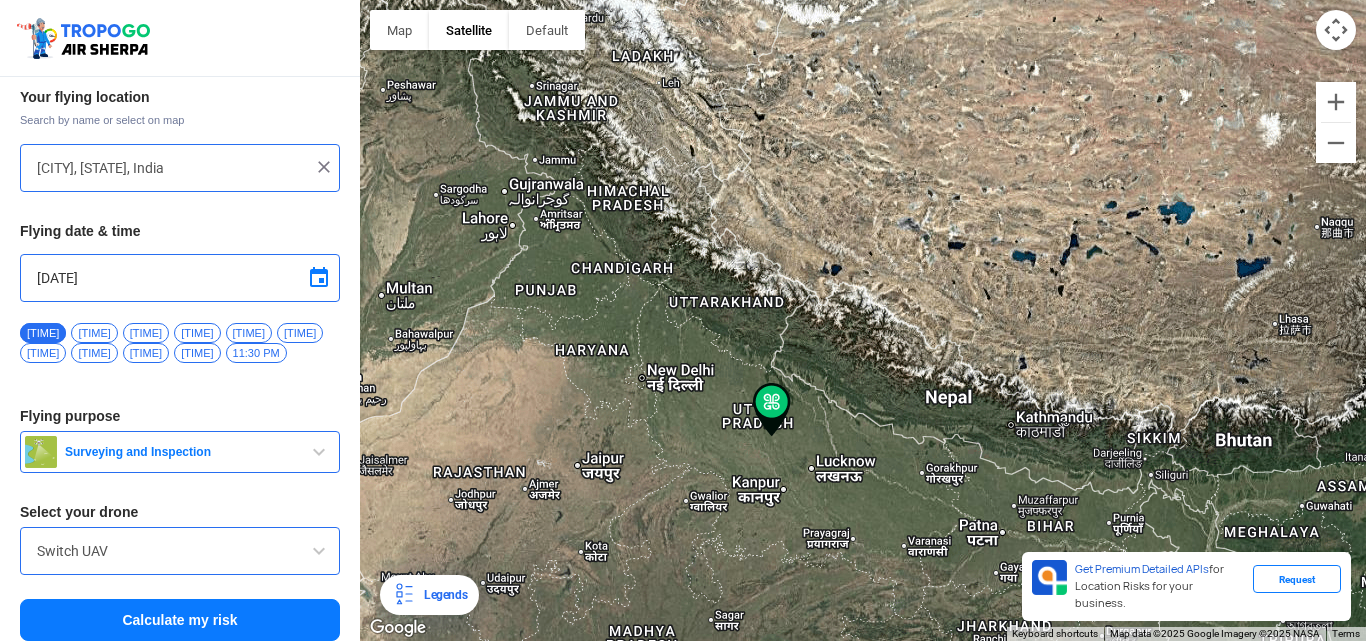 click 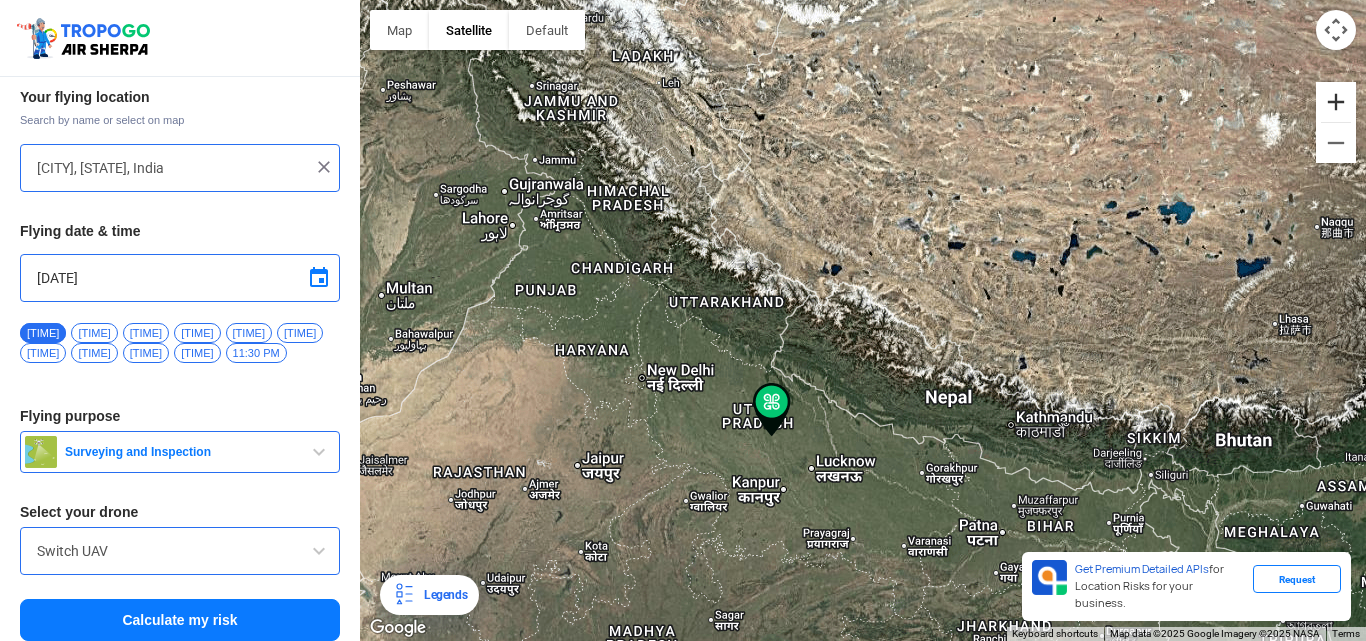 click 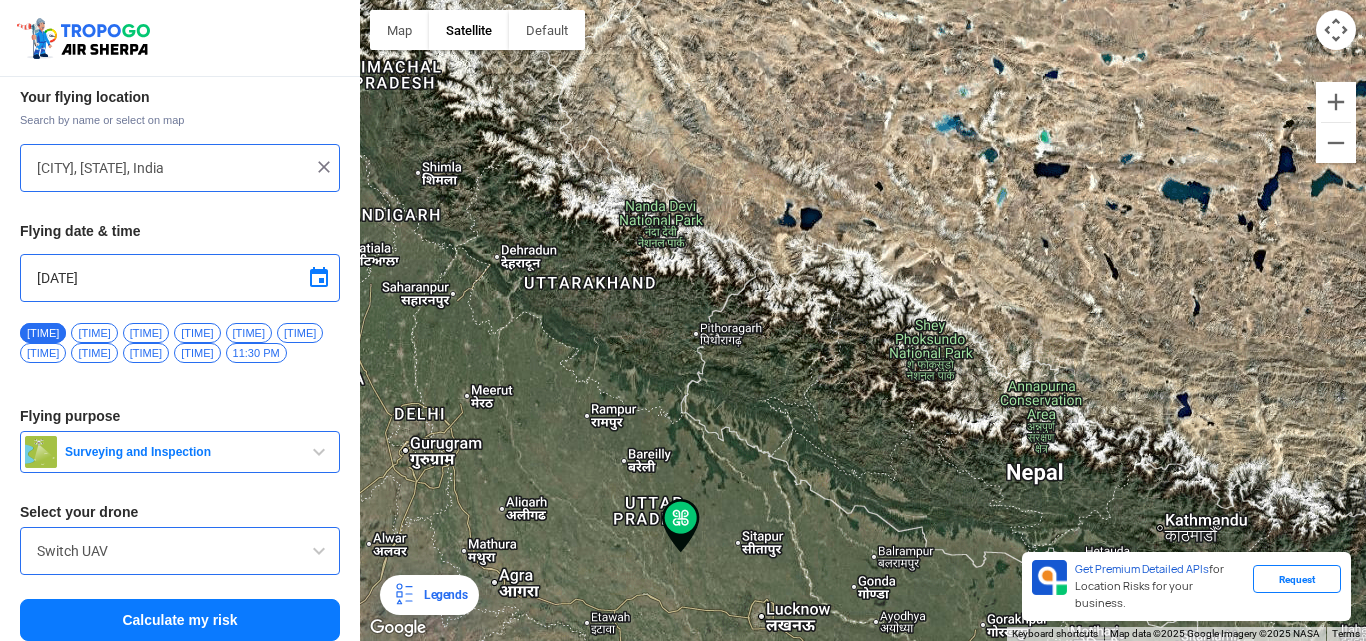 click 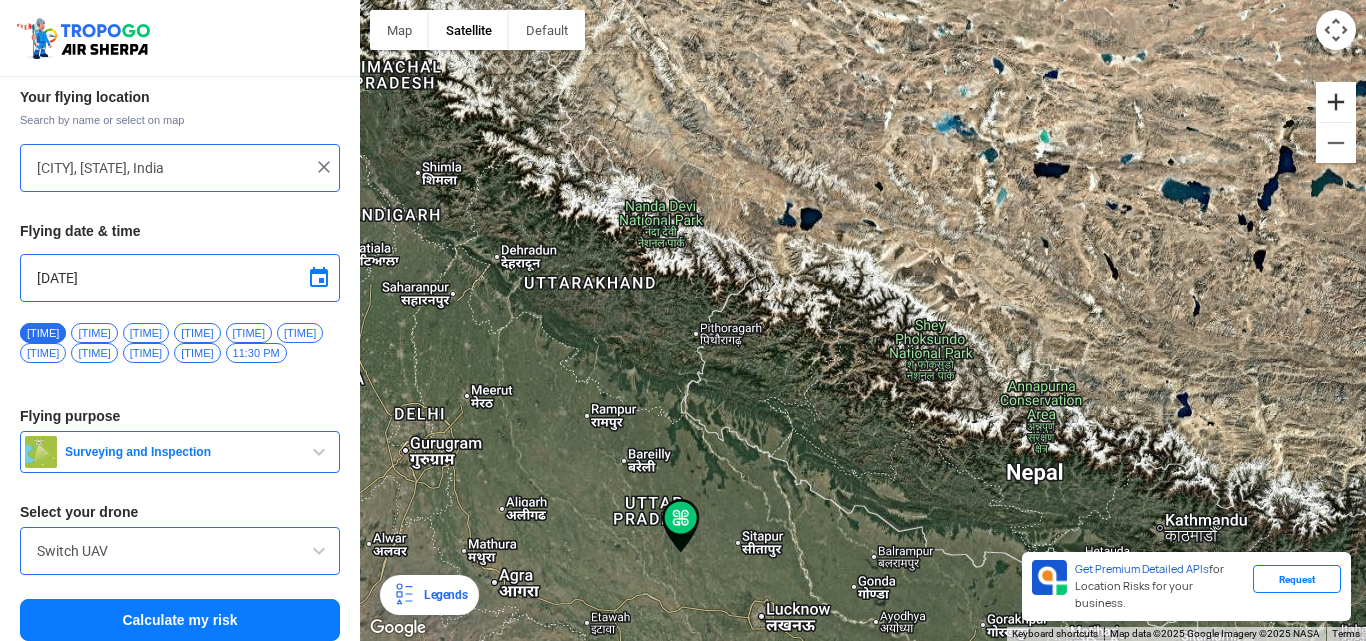 click 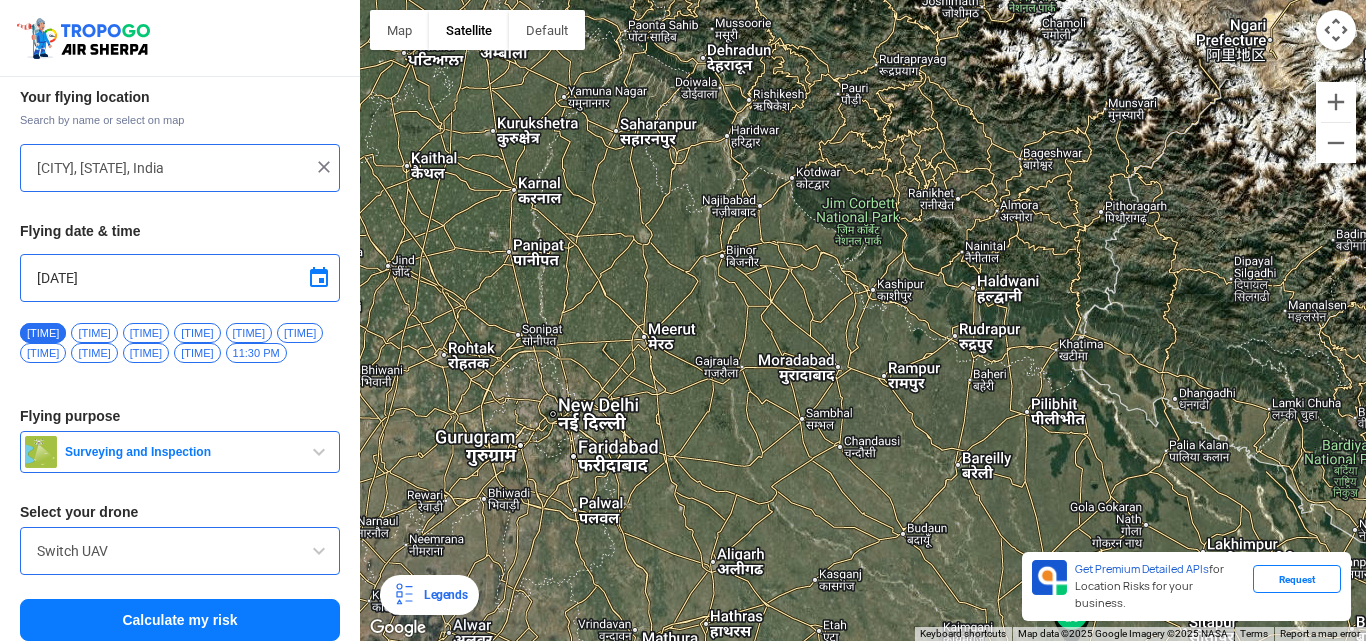 drag, startPoint x: 752, startPoint y: 370, endPoint x: 1190, endPoint y: 237, distance: 457.74774 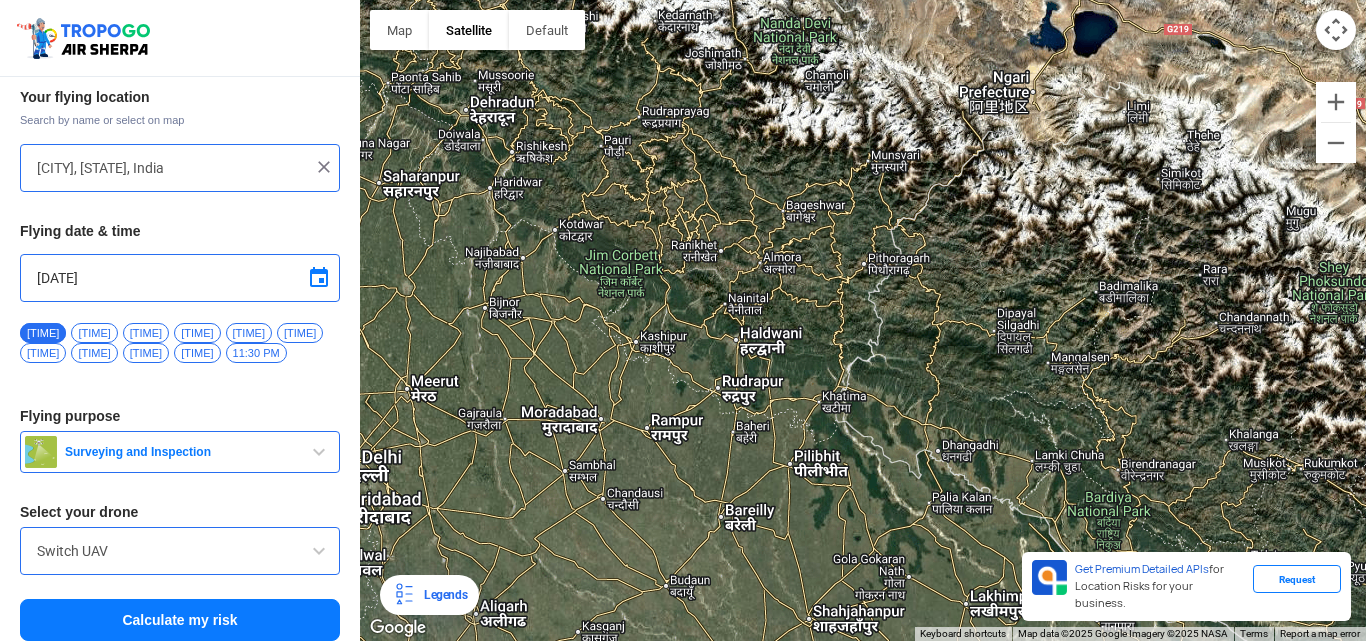 drag, startPoint x: 1340, startPoint y: 196, endPoint x: 1349, endPoint y: 249, distance: 53.75872 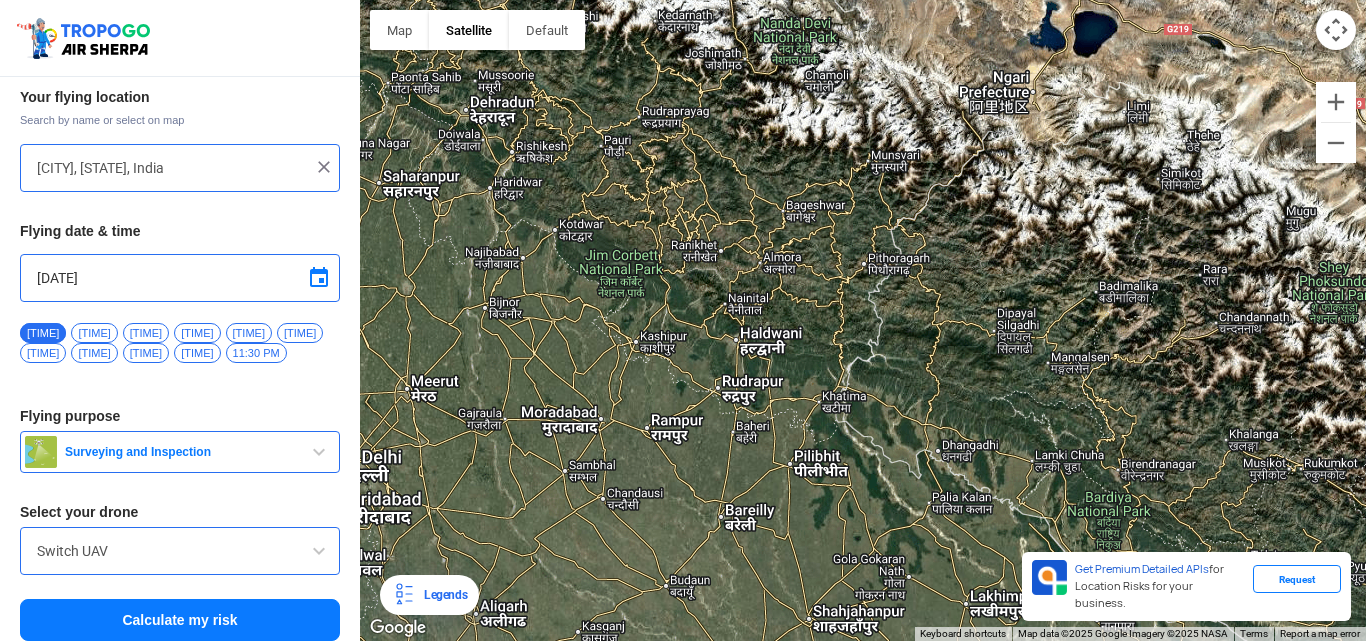 click on "To navigate, press the arrow keys." 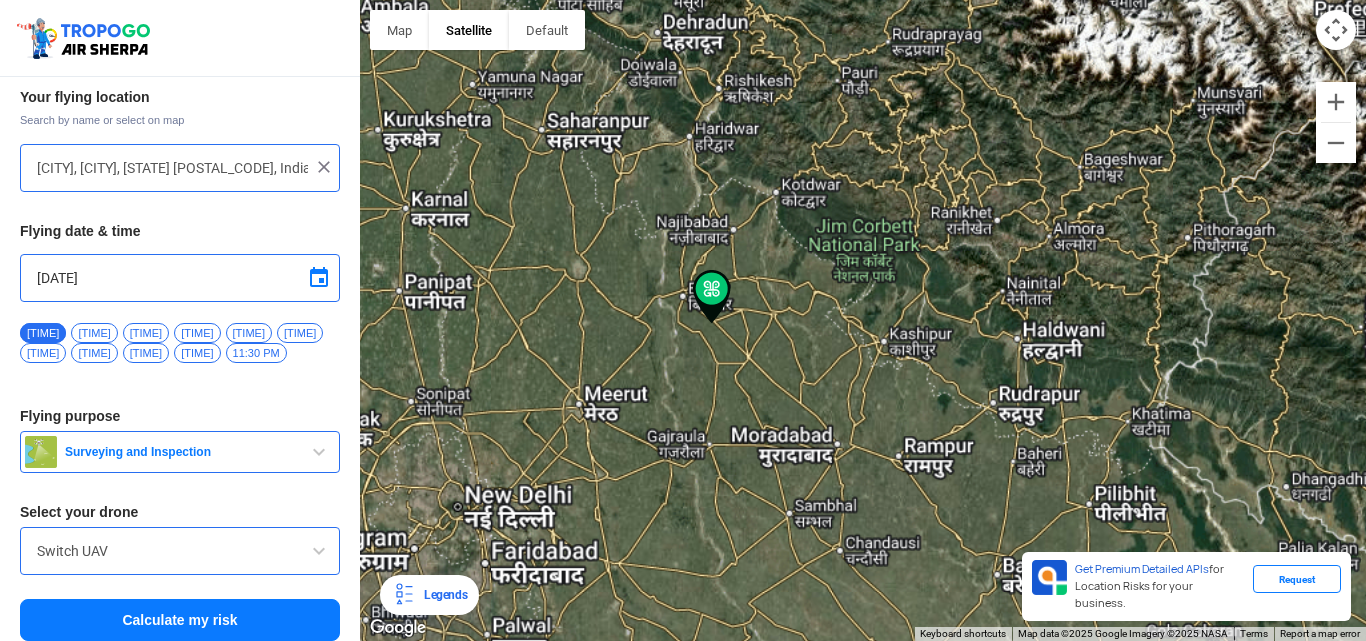 click on "To navigate, press the arrow keys." 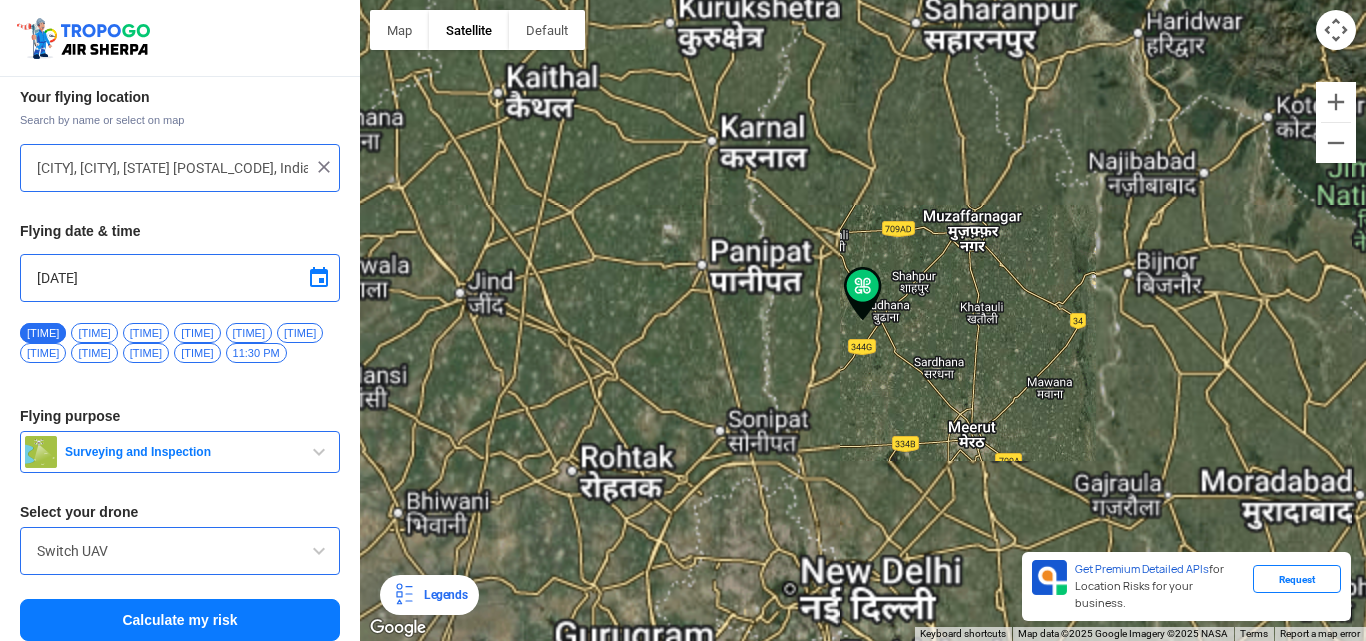click on "To navigate, press the arrow keys." 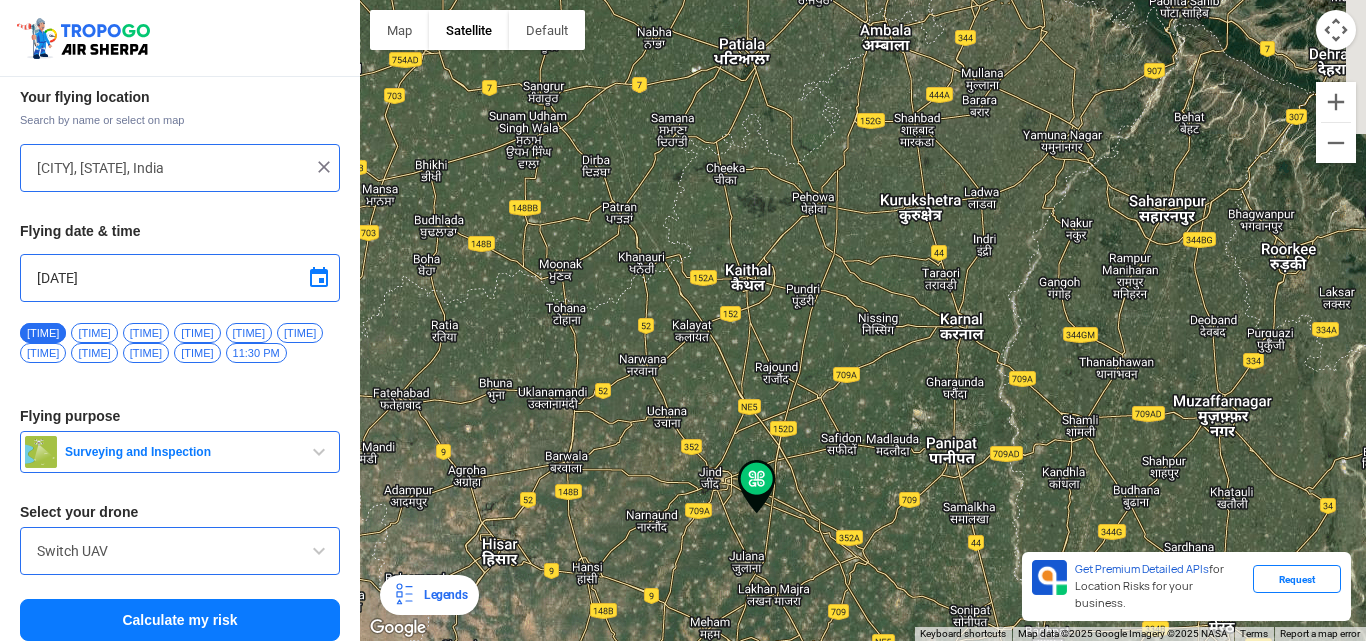 drag, startPoint x: 879, startPoint y: 252, endPoint x: 768, endPoint y: 448, distance: 225.24875 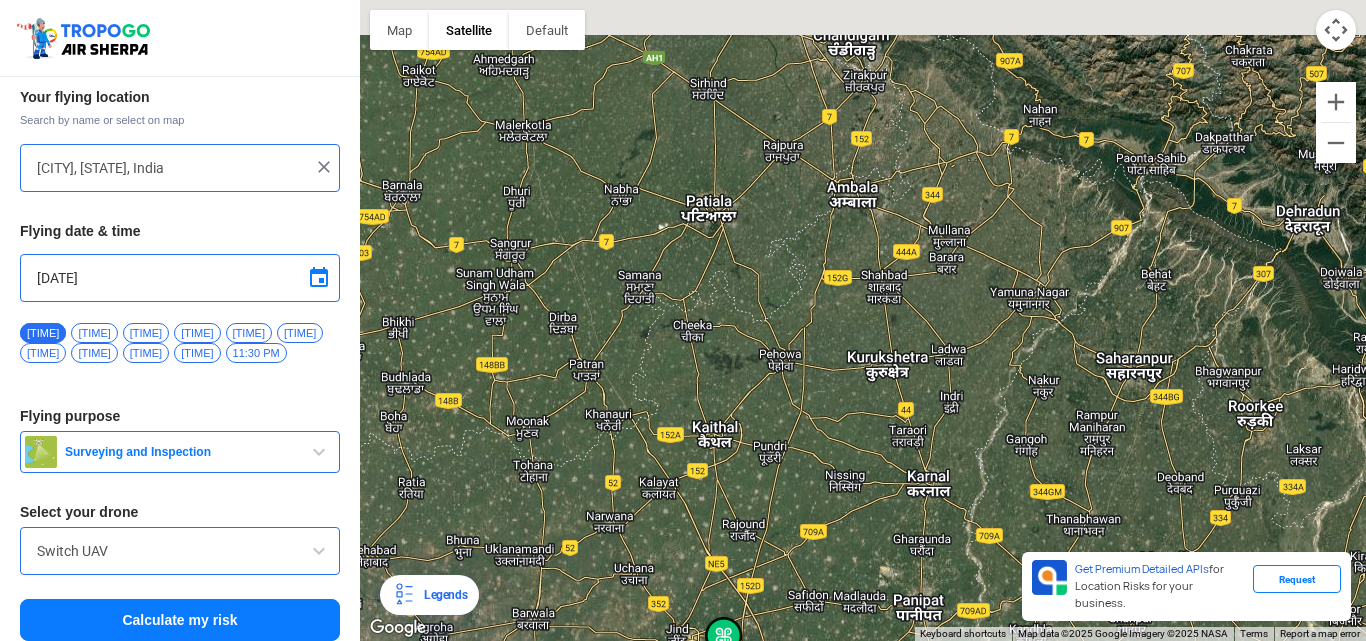 drag, startPoint x: 768, startPoint y: 448, endPoint x: 730, endPoint y: 622, distance: 178.10109 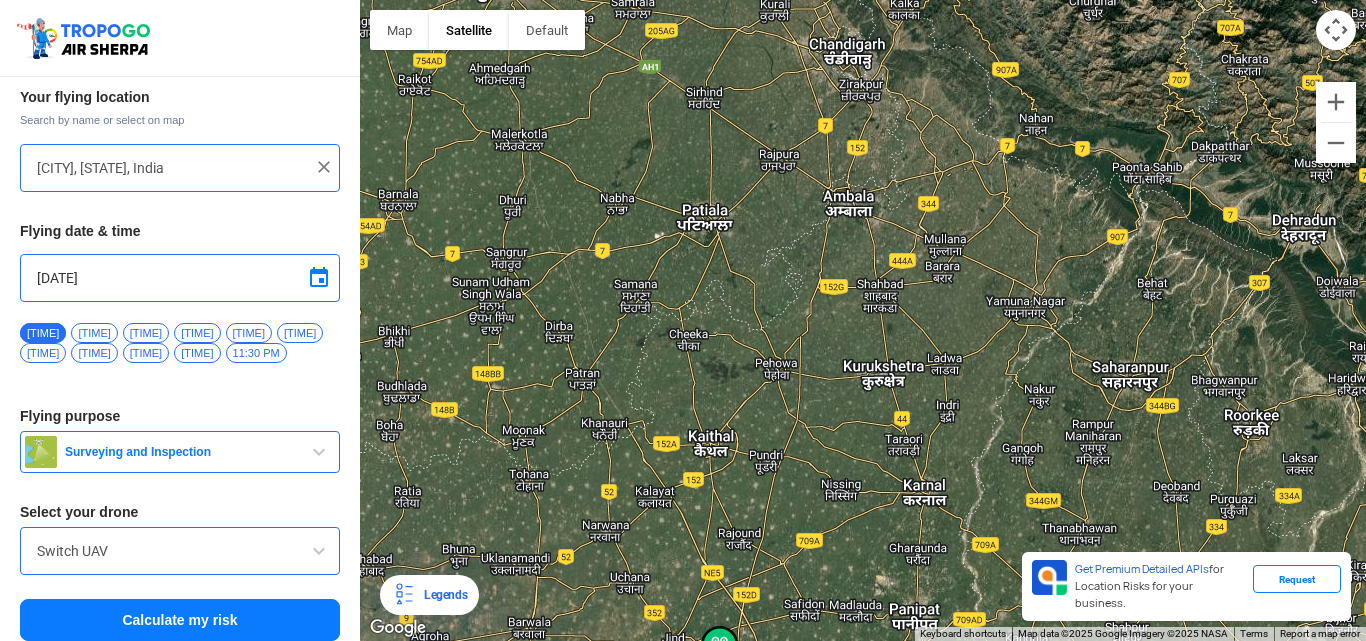 click on "To navigate, press the arrow keys." 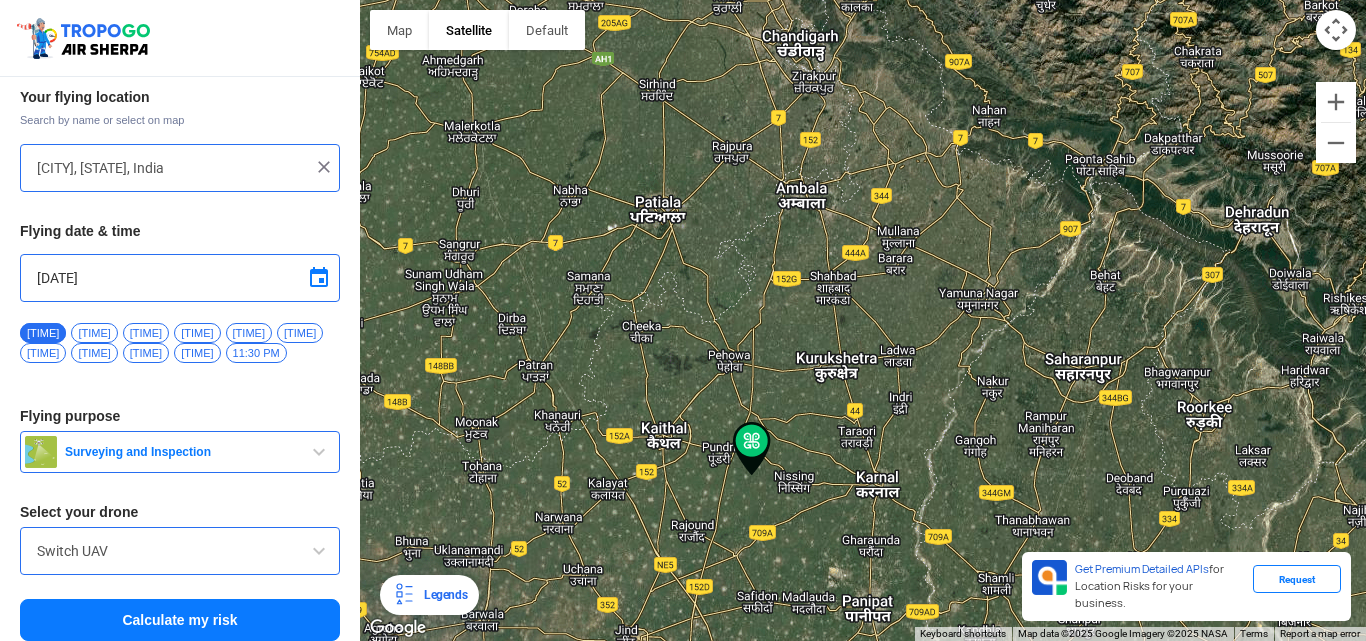 drag, startPoint x: 799, startPoint y: 484, endPoint x: 671, endPoint y: 662, distance: 219.24416 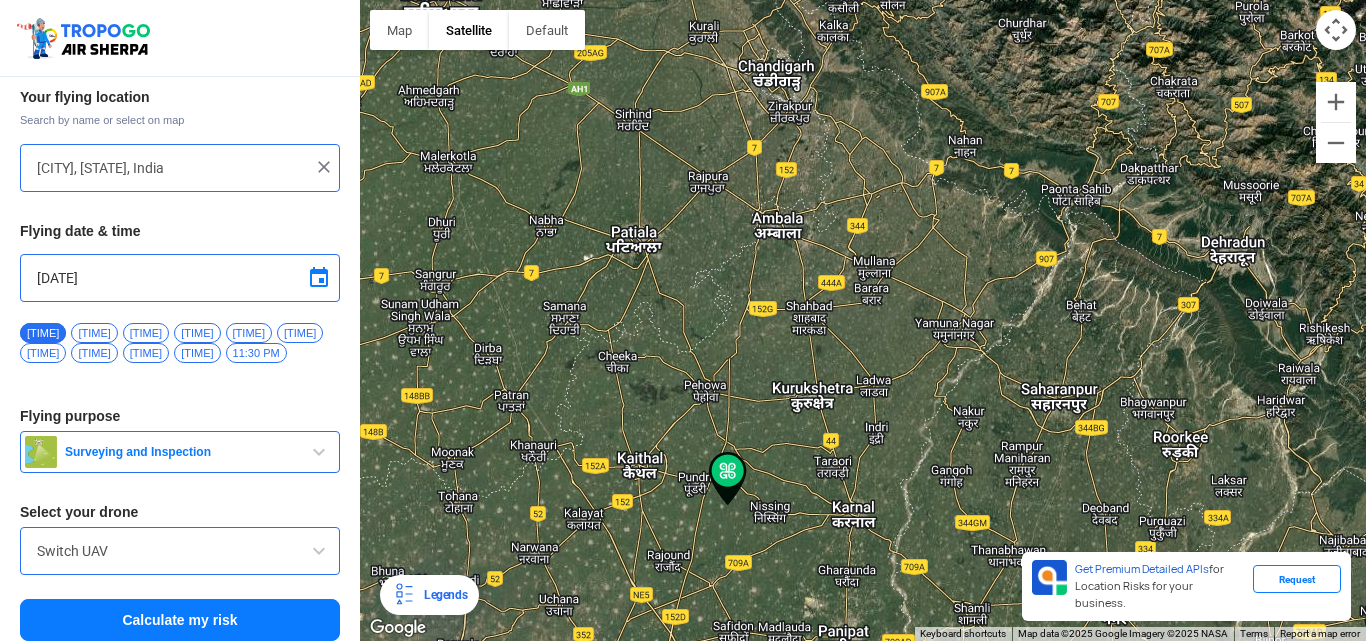 click on "To navigate, press the arrow keys." 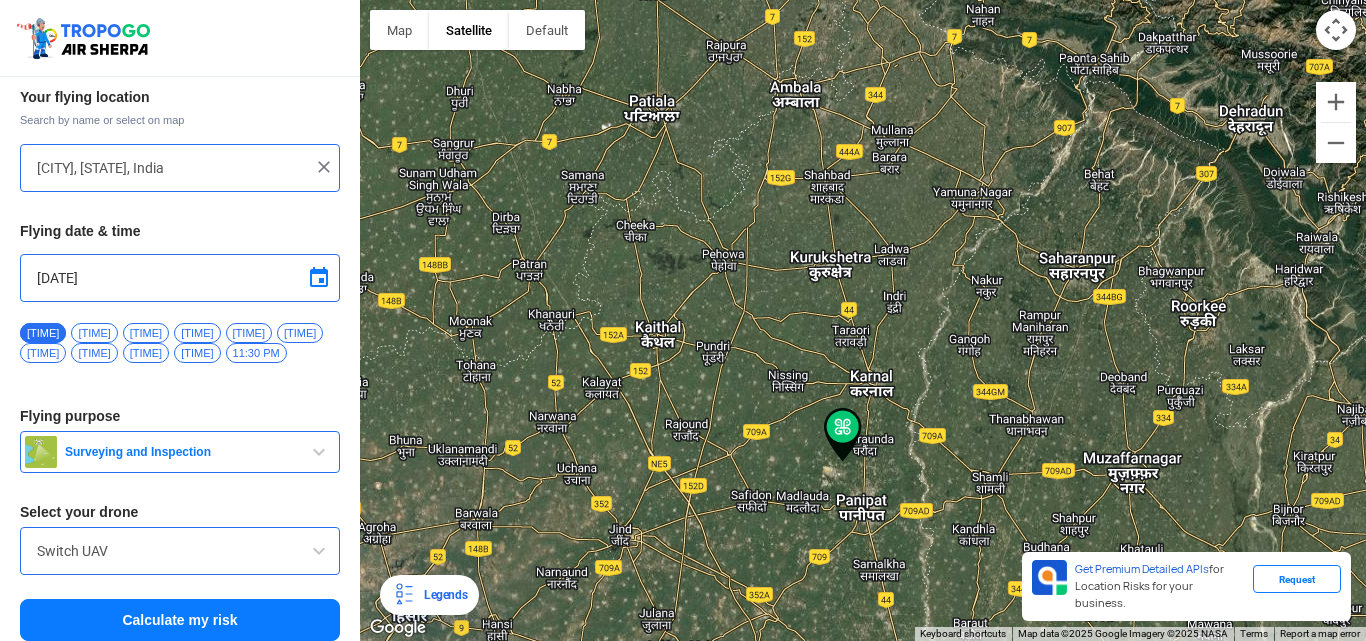 type on "Begampur, Haryana, India" 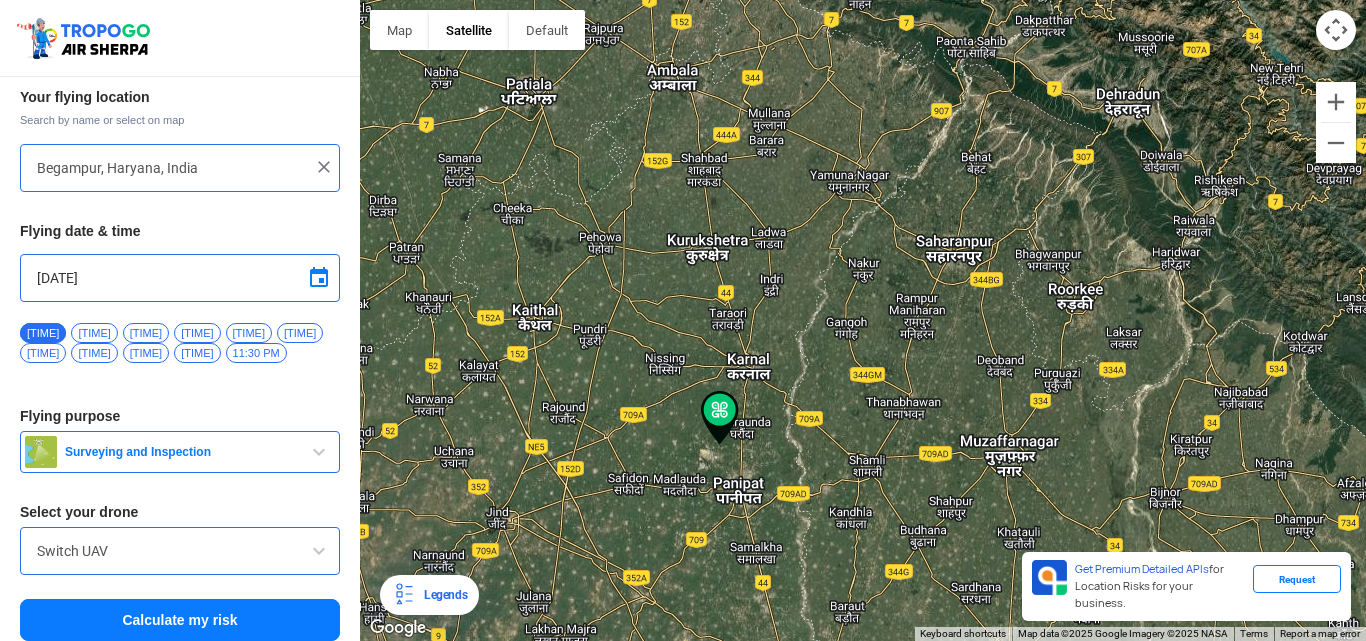 drag, startPoint x: 899, startPoint y: 387, endPoint x: 753, endPoint y: 513, distance: 192.85228 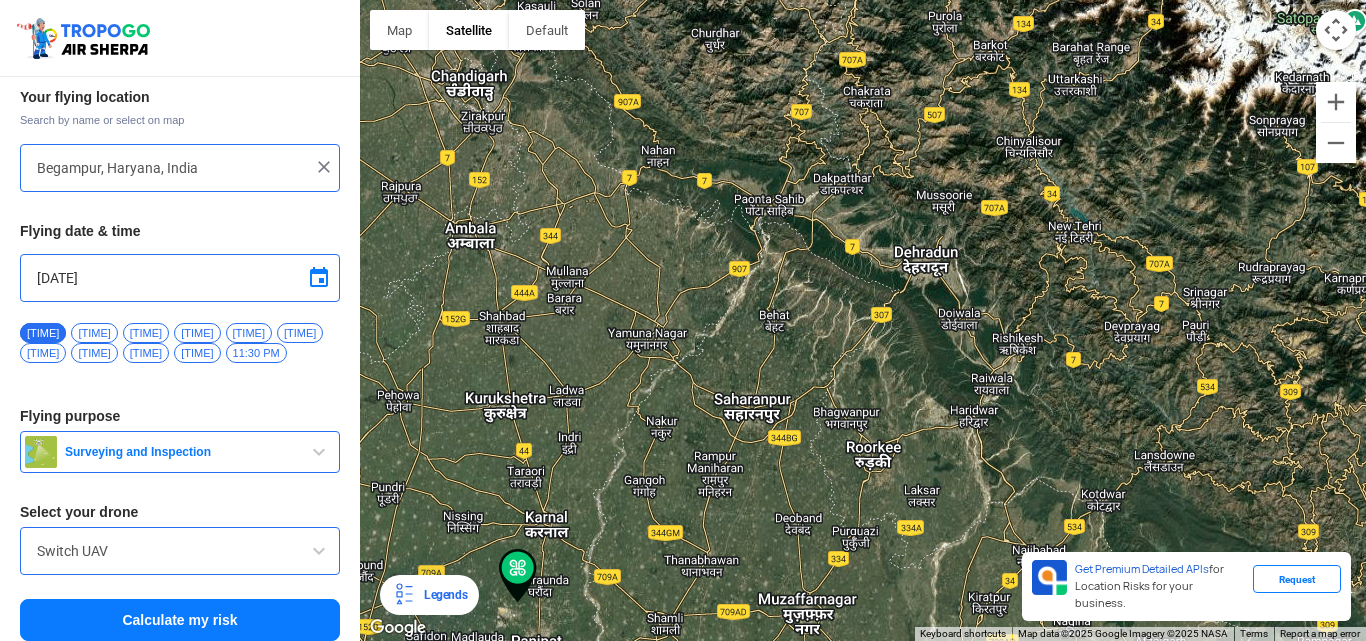 drag, startPoint x: 1113, startPoint y: 313, endPoint x: 927, endPoint y: 456, distance: 234.61671 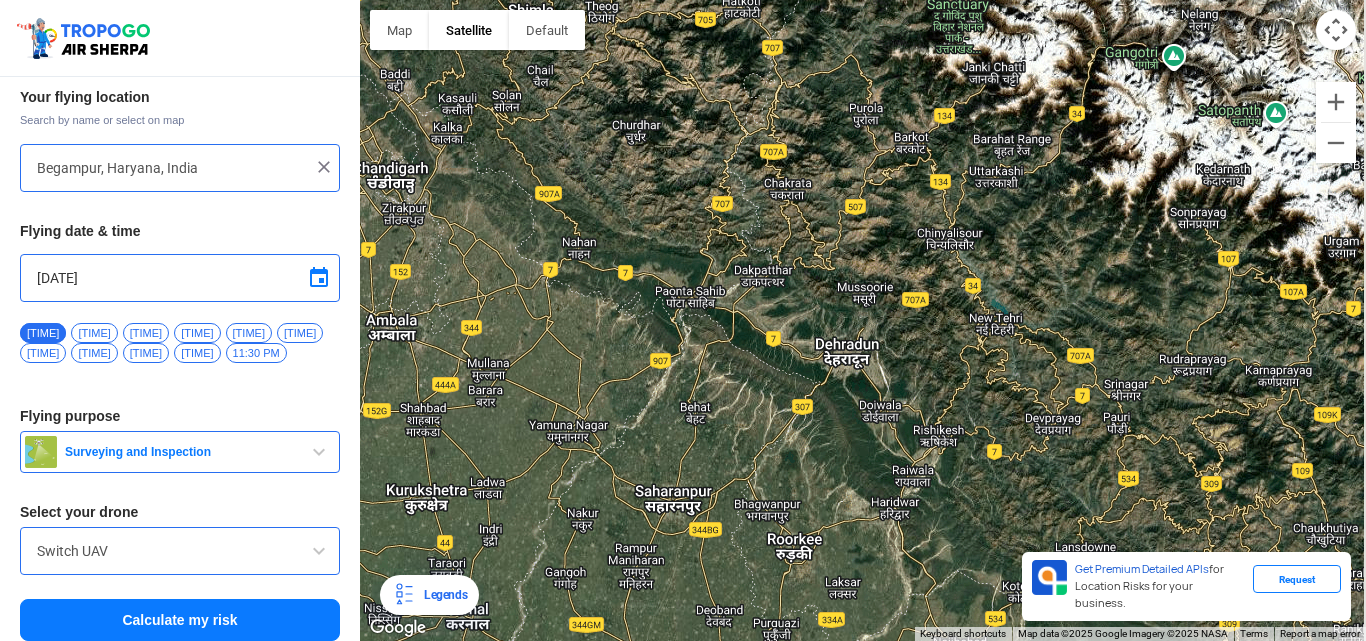 drag, startPoint x: 1114, startPoint y: 219, endPoint x: 925, endPoint y: 410, distance: 268.70428 